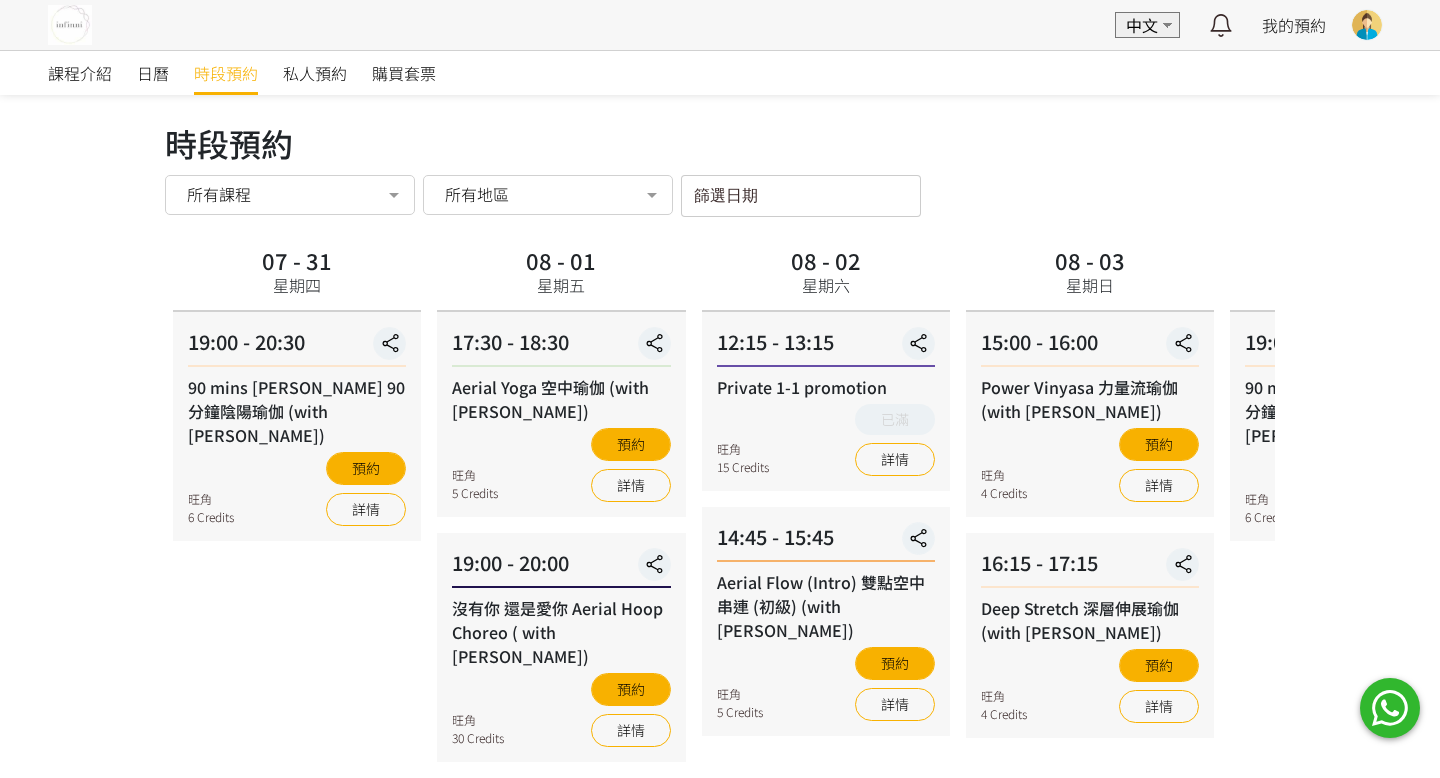 scroll, scrollTop: 73, scrollLeft: 0, axis: vertical 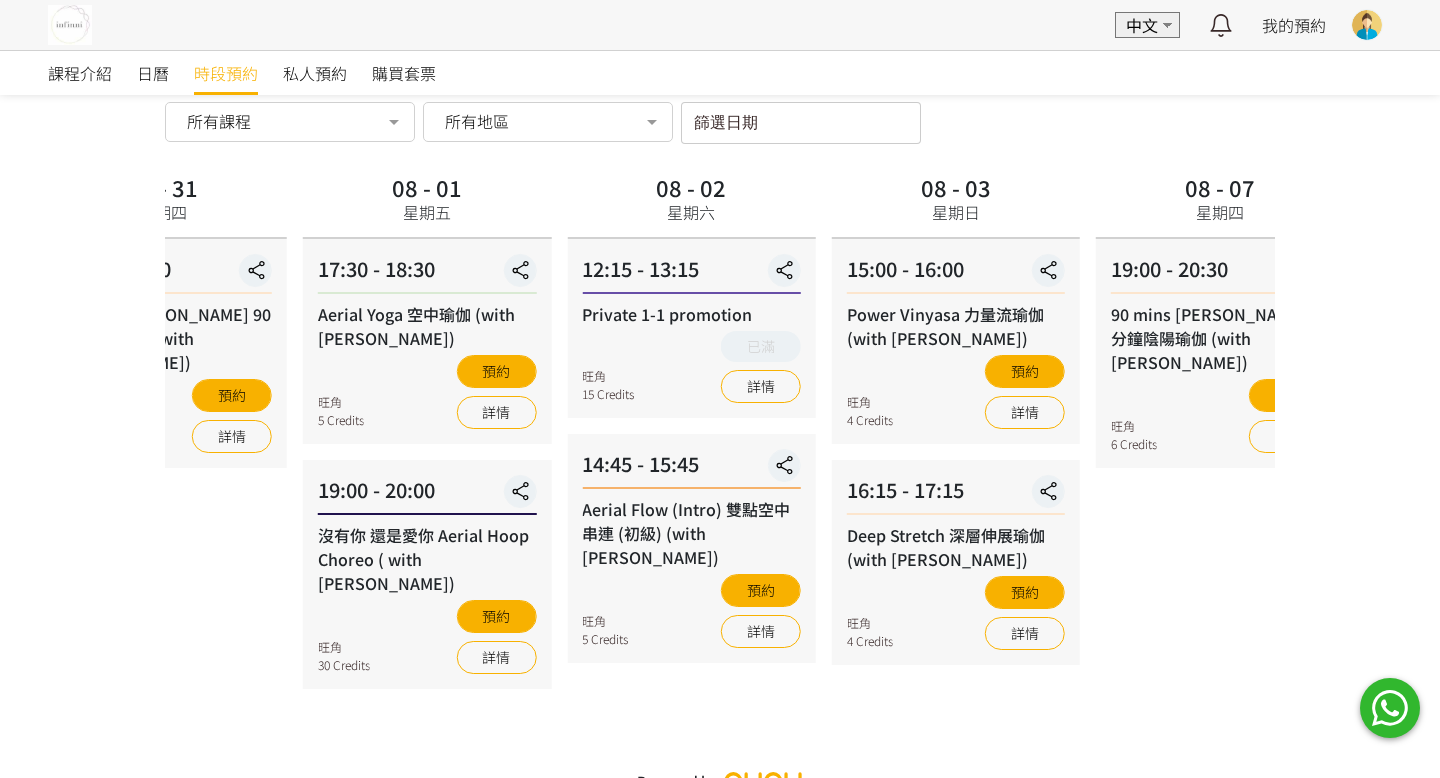 click on "旺角
5 Credits
預約
詳情" at bounding box center (427, 392) 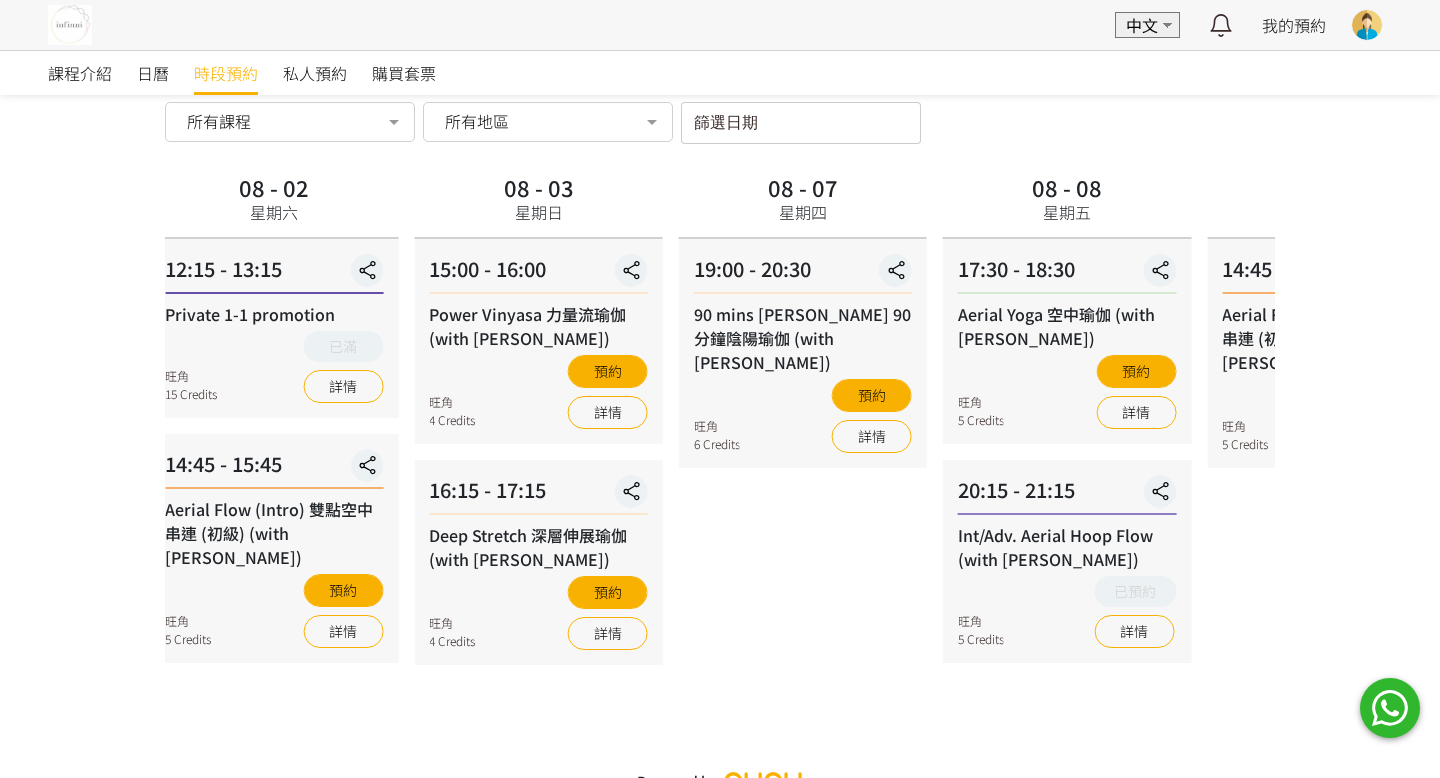 click on "Power Vinyasa 力量流瑜伽 (with [PERSON_NAME])" at bounding box center [538, 326] 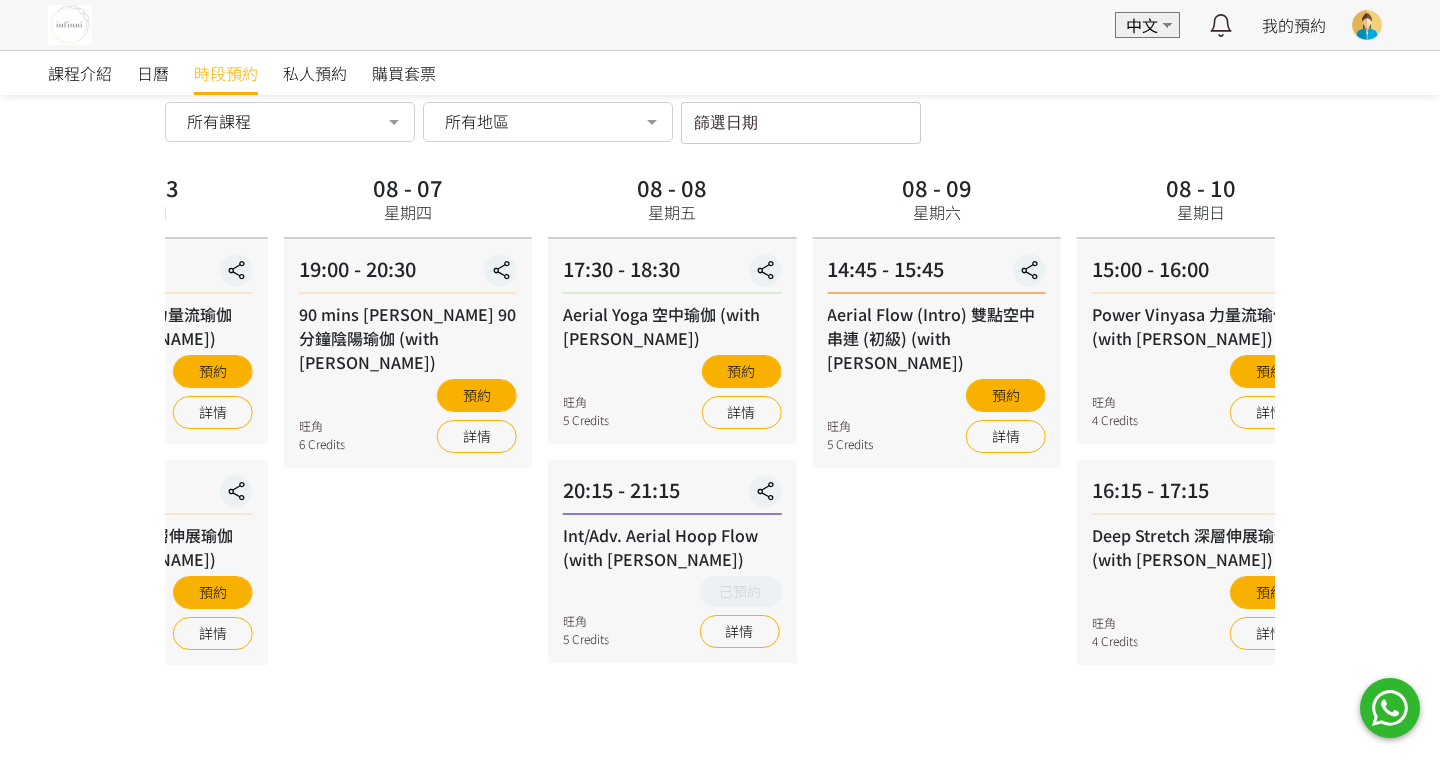 click on "Aerial Yoga 空中瑜伽 (with [PERSON_NAME])" at bounding box center [672, 326] 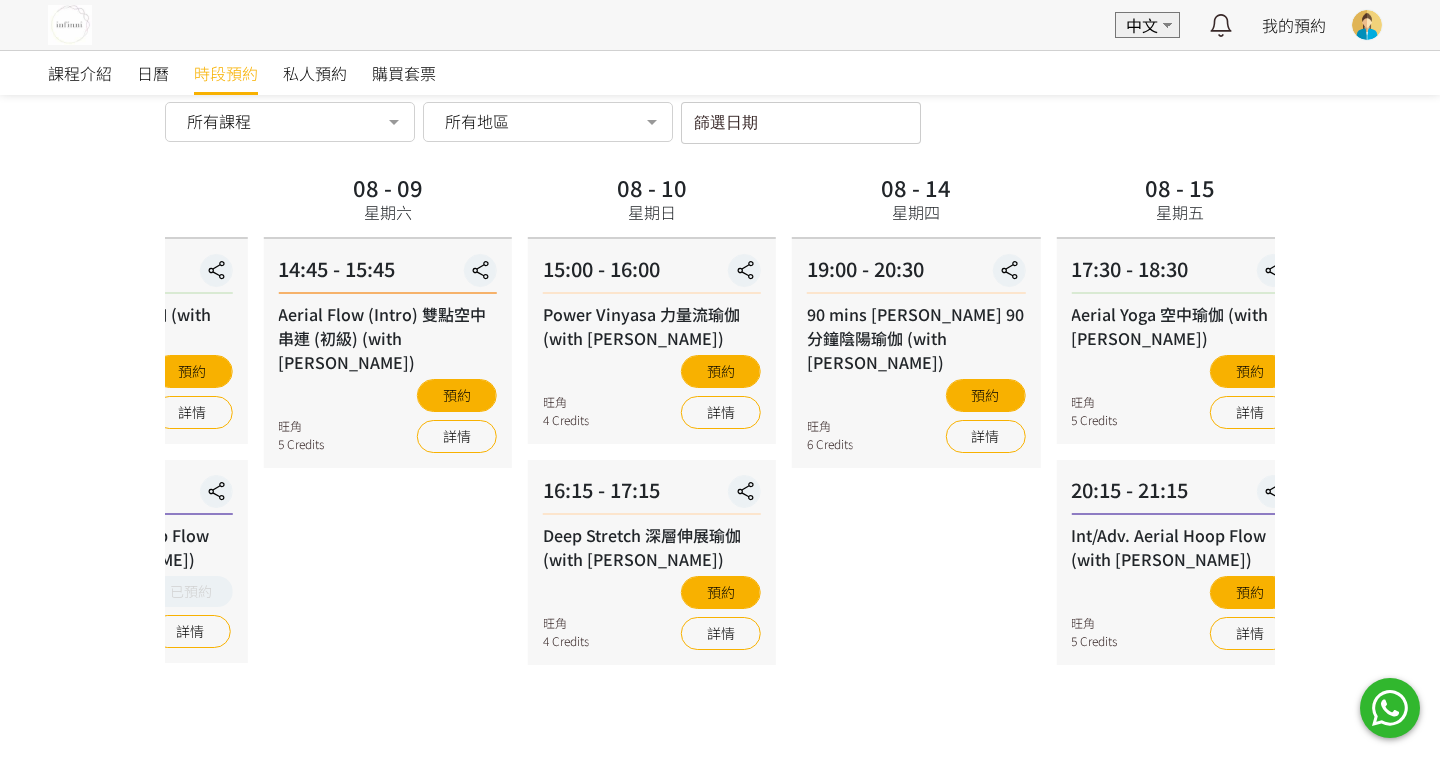 click on "08 -
09
星期六
14:45 - 15:45
Aerial Flow (Intro) 雙點空中串連 (初級) (with Anton)
旺角
5 Credits
預約
詳情" at bounding box center [387, 440] 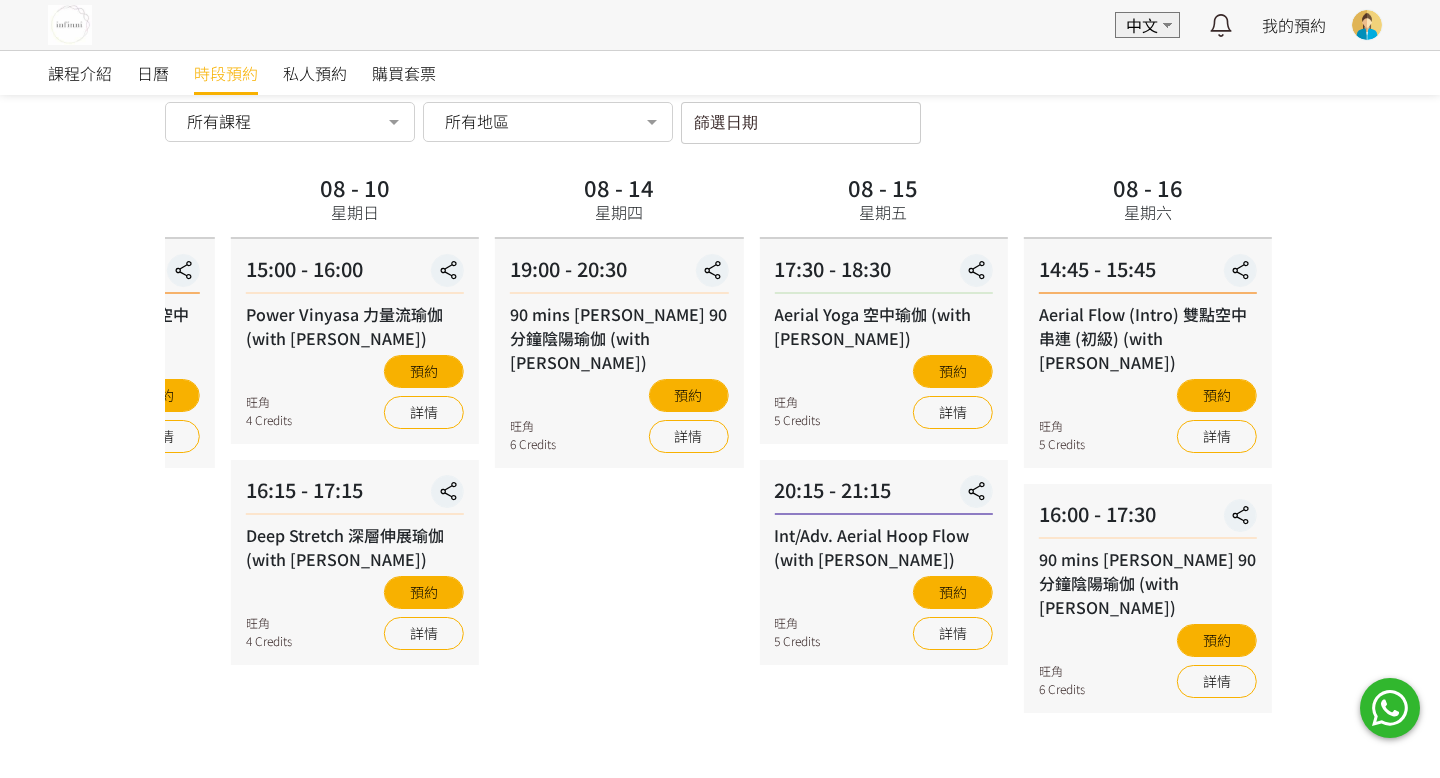 click on "08 -
14
星期四
19:00 - 20:30
90 mins Yin Yang 90 分鐘陰陽瑜伽 (with [PERSON_NAME])
旺角
6 Credits
預約
詳情" at bounding box center (619, 440) 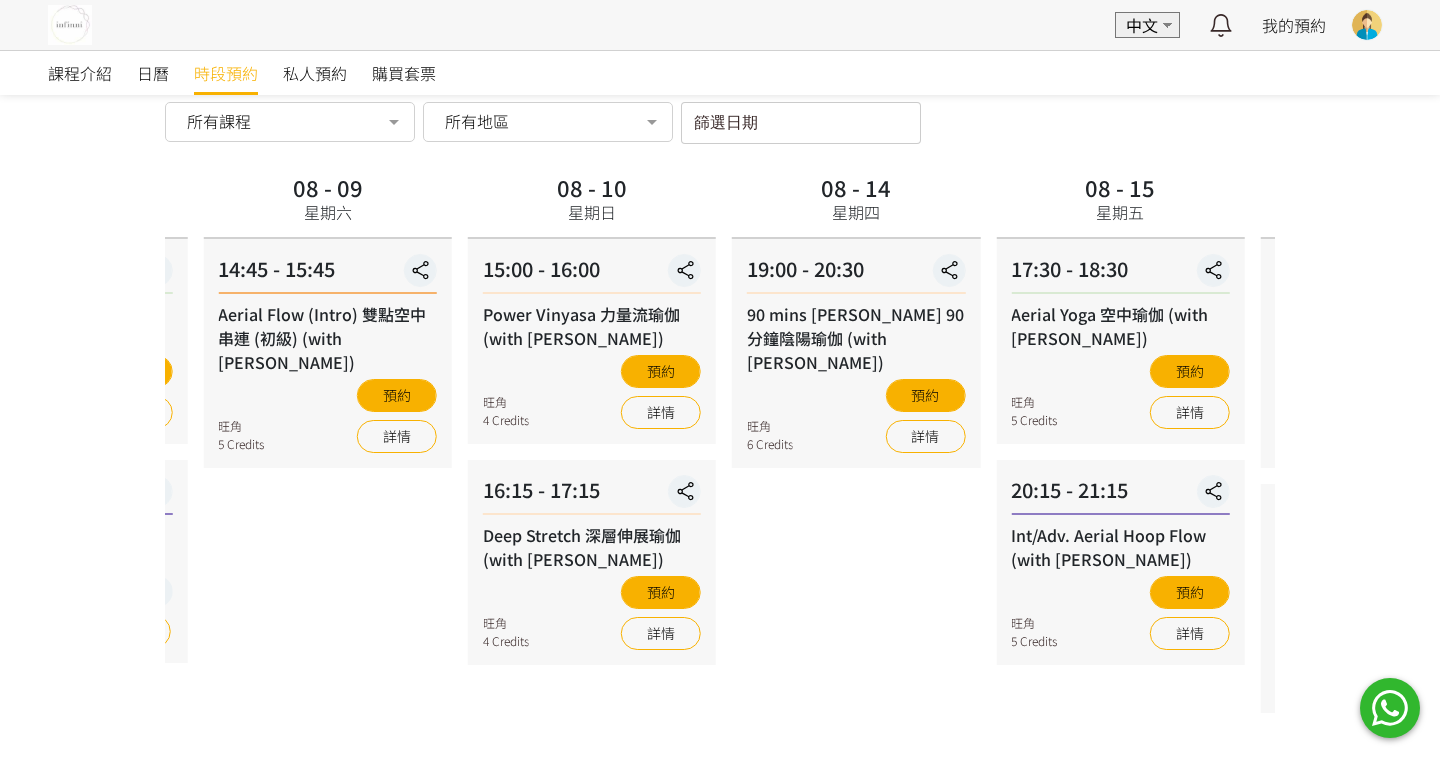 click on "08 -
14
星期四
19:00 - 20:30
90 mins Yin Yang 90 分鐘陰陽瑜伽 (with [PERSON_NAME])
旺角
6 Credits
預約
詳情" at bounding box center [856, 440] 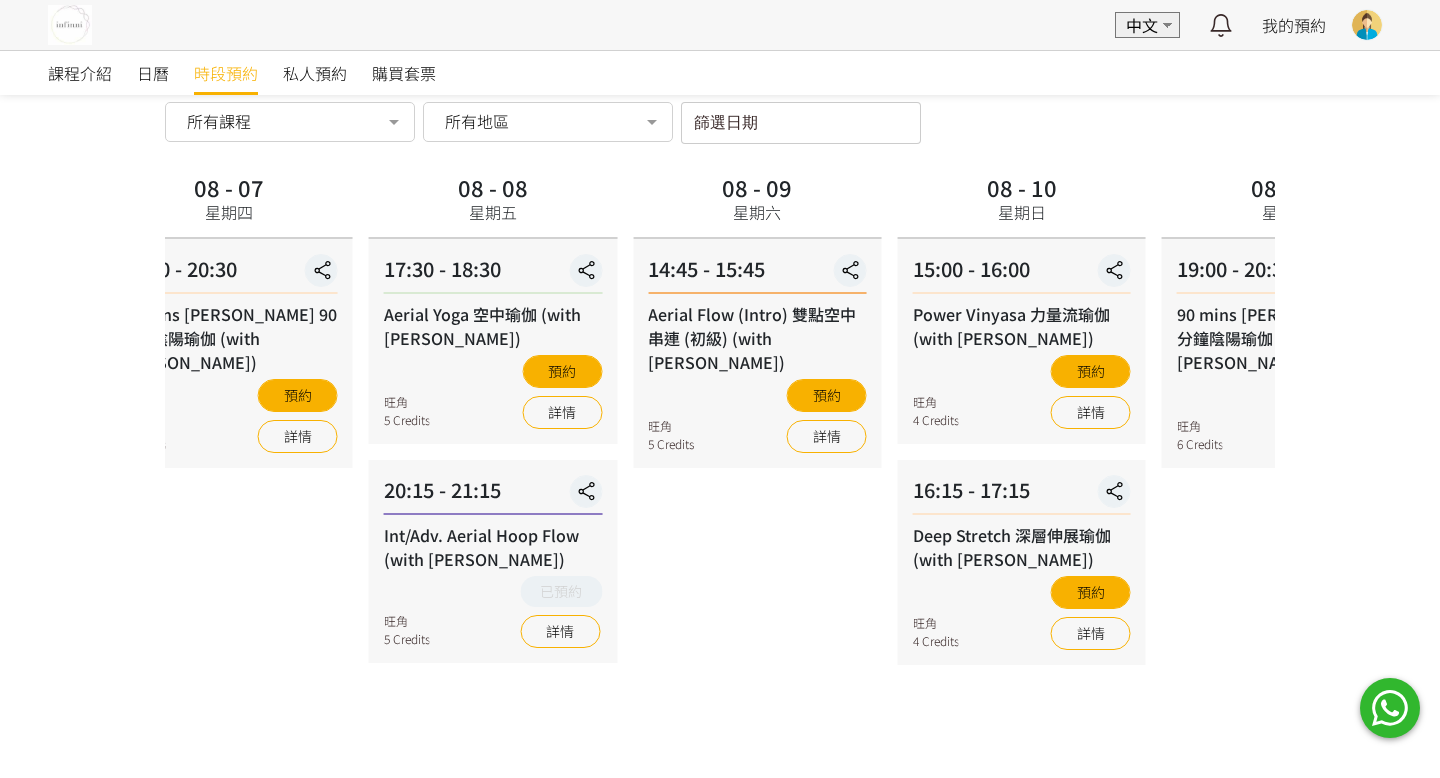 click on "16:15 - 17:15
Deep Stretch 深層伸展瑜伽 (with [PERSON_NAME])
旺角
4 Credits
預約
詳情" at bounding box center (1022, 562) 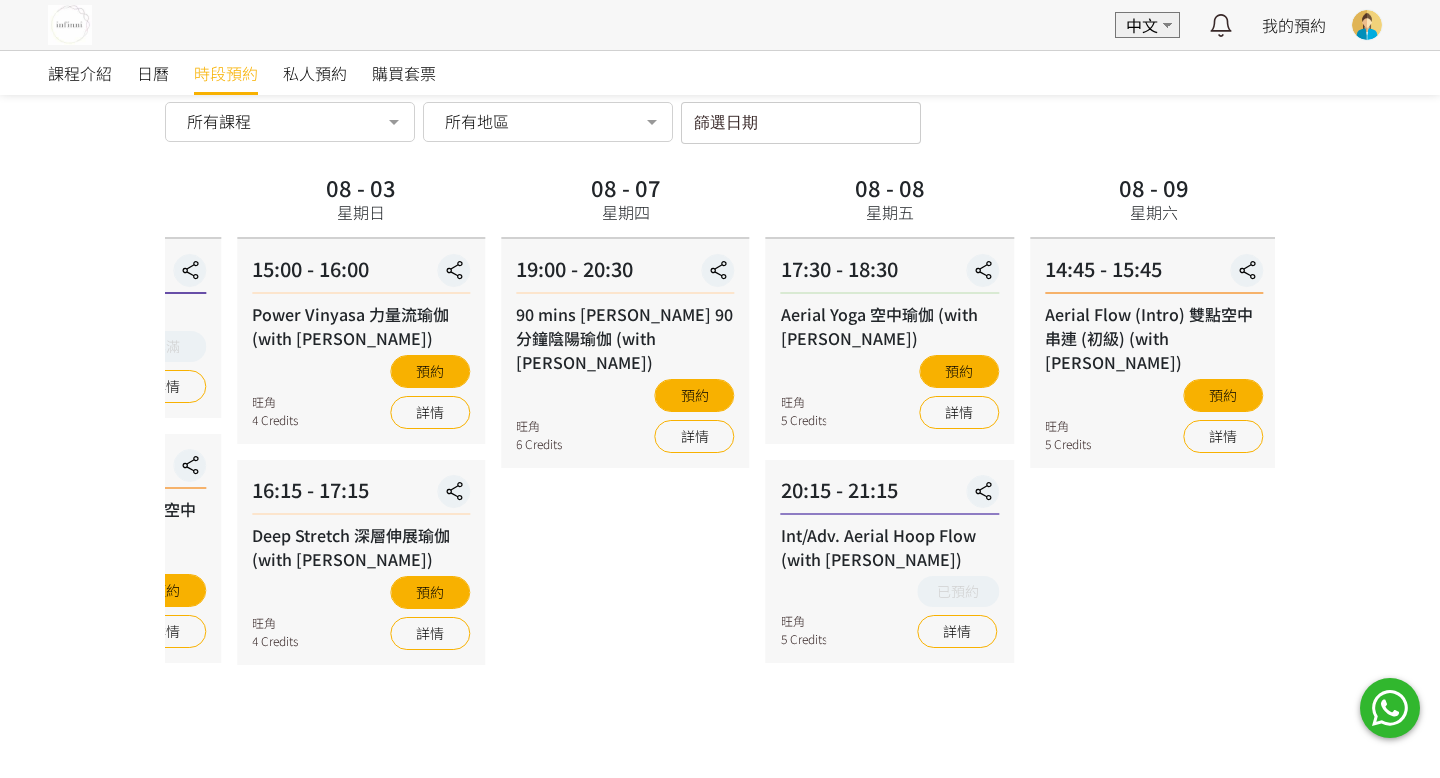 click on "08 -
08
星期五
17:30 - 18:30
Aerial Yoga 空中瑜伽 (with [PERSON_NAME])
旺角
5 Credits
預約
詳情
20:15 - 21:15
Int/Adv. Aerial Hoop Flow (with [PERSON_NAME])
旺角
5 Credits
已預約
詳情" at bounding box center (890, 440) 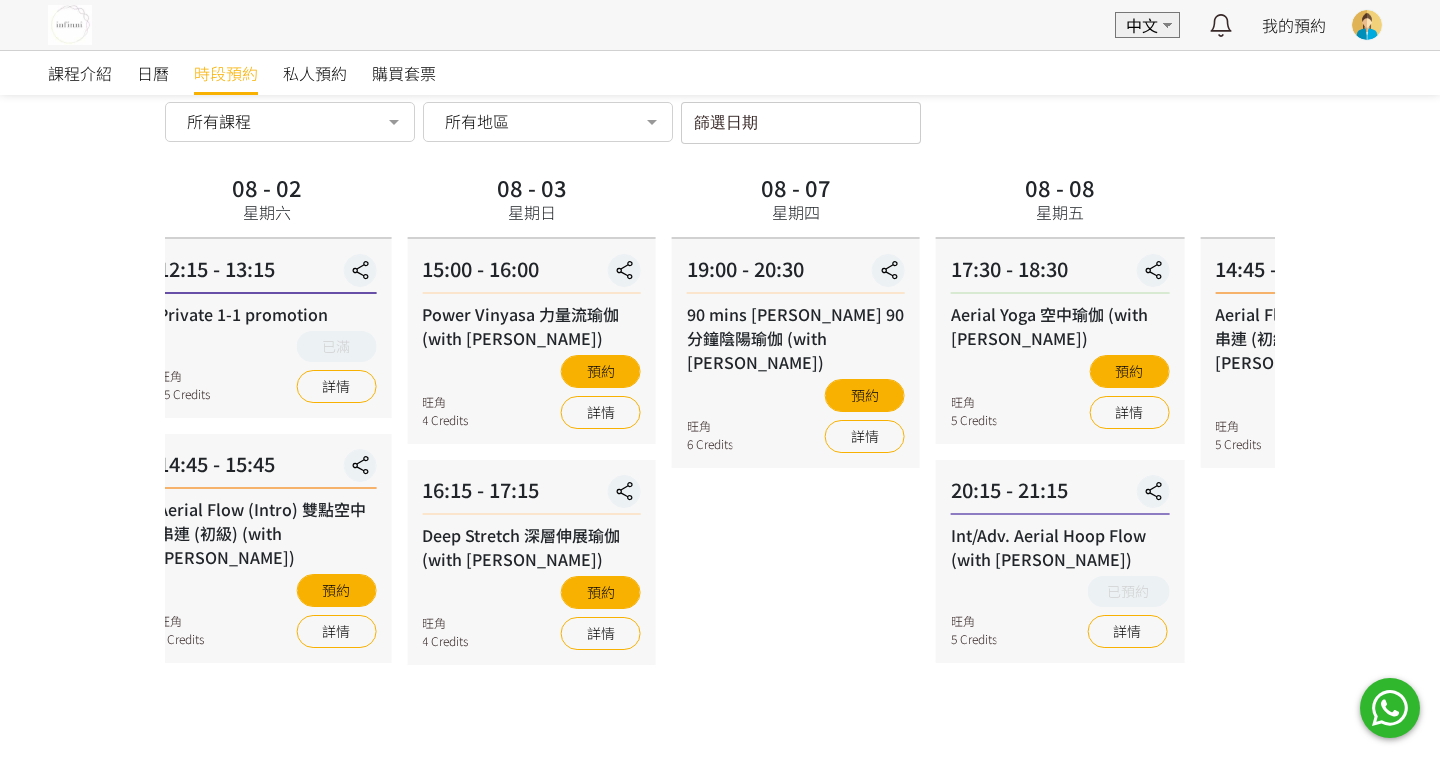click on "08 -
08
星期五
17:30 - 18:30
Aerial Yoga 空中瑜伽 (with [PERSON_NAME])
旺角
5 Credits
預約
詳情
20:15 - 21:15
Int/Adv. Aerial Hoop Flow (with [PERSON_NAME])
旺角
5 Credits
已預約
詳情" at bounding box center (1060, 440) 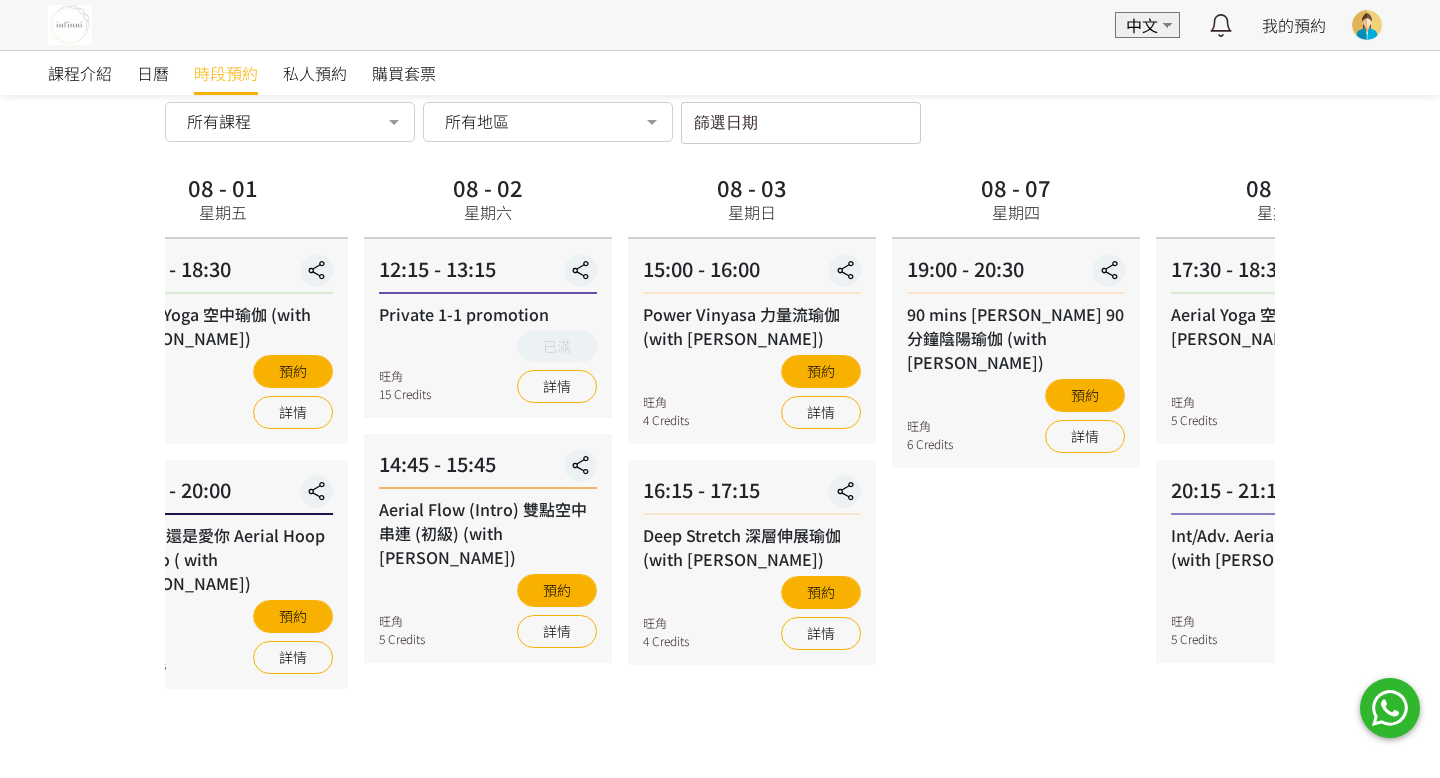 click on "08 -
07
星期四
19:00 - 20:30
90 mins Yin Yang 90 分鐘陰陽瑜伽 (with [PERSON_NAME])
旺角
6 Credits
預約
詳情" at bounding box center [1016, 440] 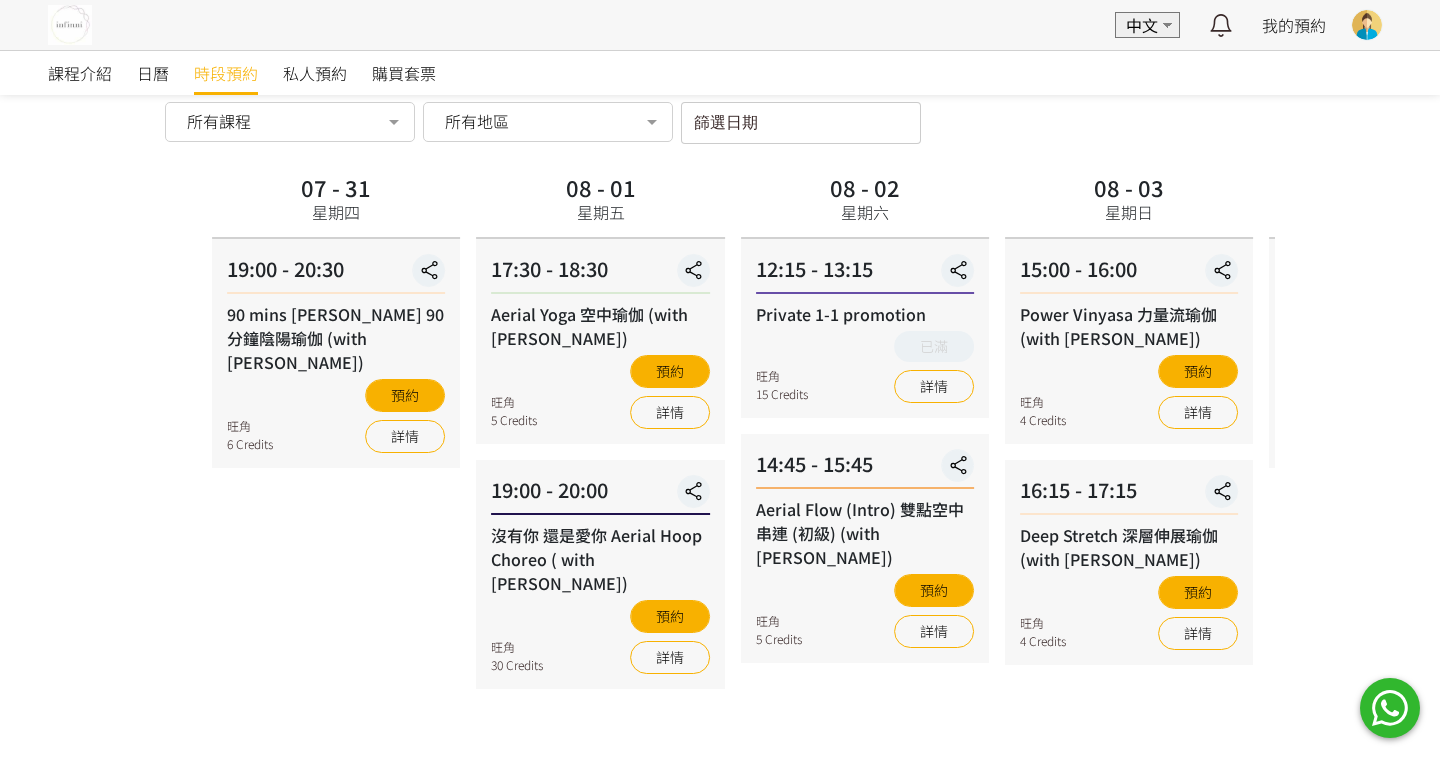 click on "08 -
03
星期日
15:00 - 16:00
Power Vinyasa 力量流瑜伽 (with [PERSON_NAME])
旺角
4 Credits
預約
詳情
16:15 - 17:15
Deep Stretch 深層伸展瑜伽 (with [PERSON_NAME])
旺角
4 Credits
預約
詳情" at bounding box center (1129, 440) 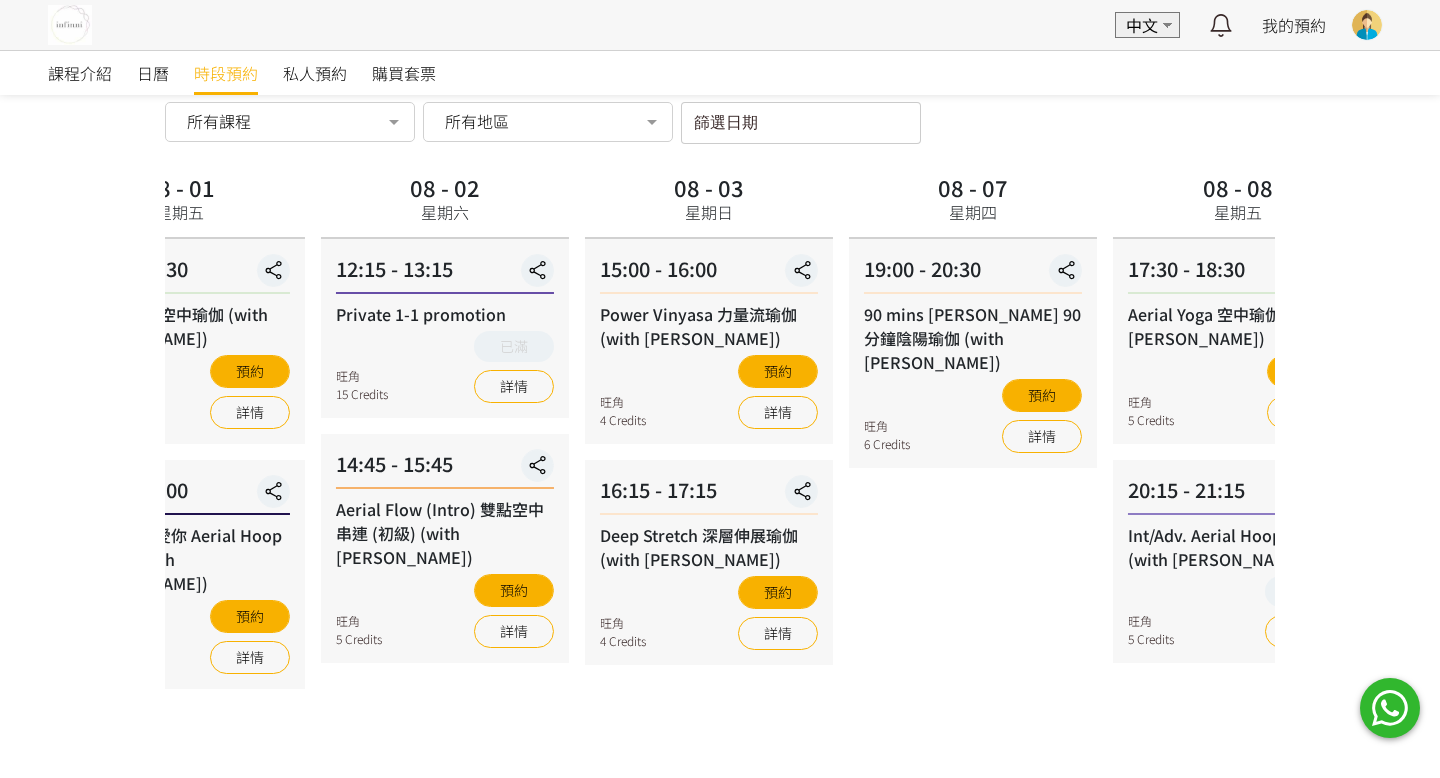 click on "16:15 - 17:15
Deep Stretch 深層伸展瑜伽 (with [PERSON_NAME])
旺角
4 Credits
預約
詳情" at bounding box center [709, 562] 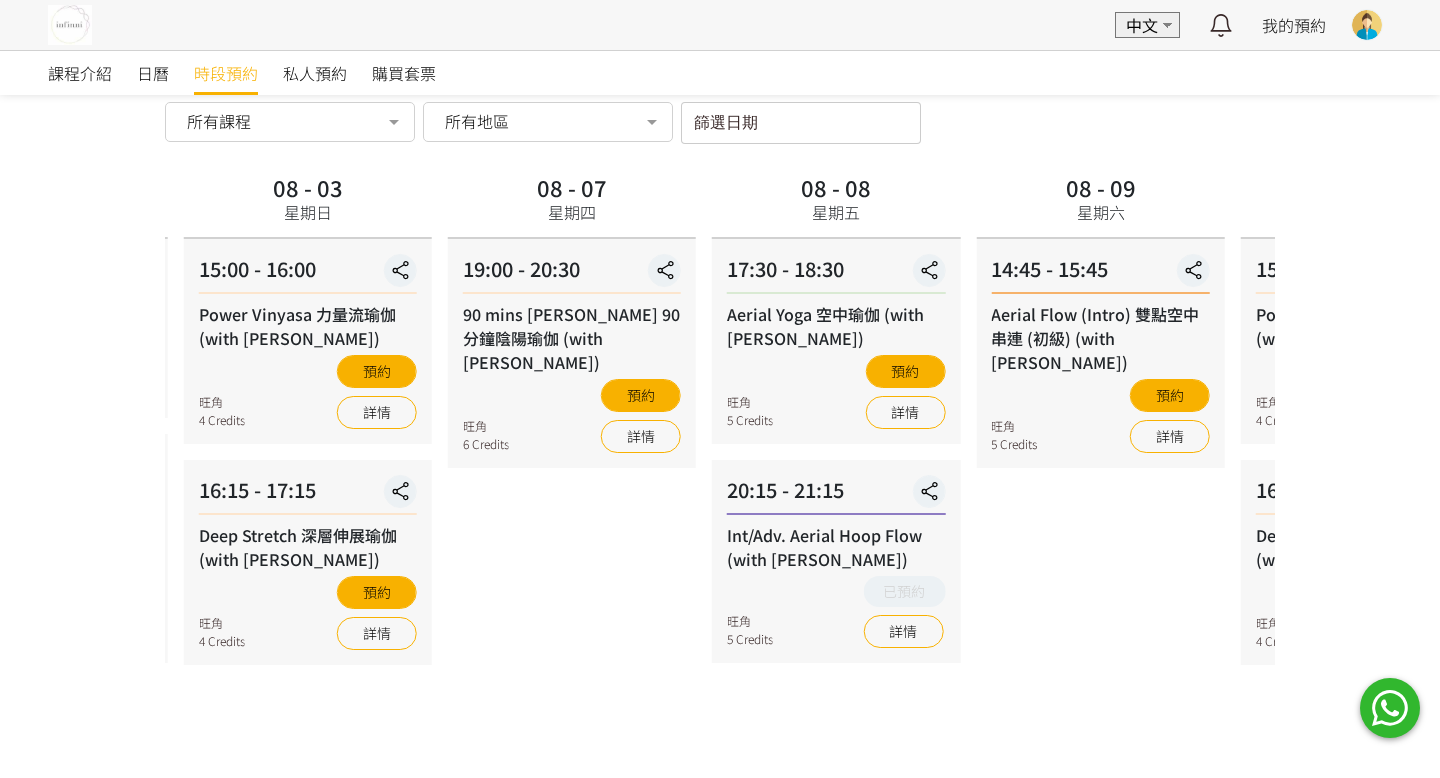 click on "08 -
07
星期四
19:00 - 20:30
90 mins Yin Yang 90 分鐘陰陽瑜伽 (with [PERSON_NAME])
旺角
6 Credits
預約
詳情" at bounding box center [572, 440] 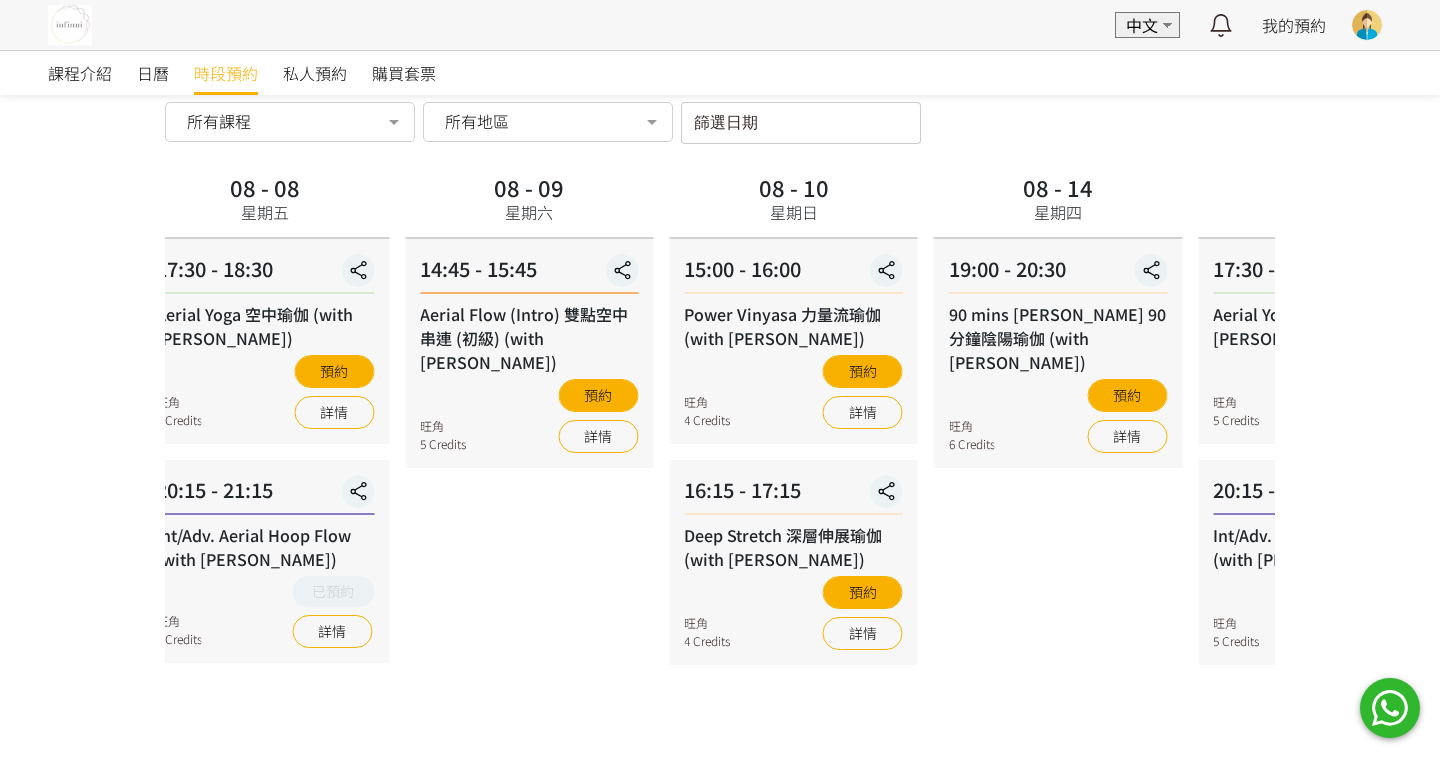 click on "20:15 - 21:15
Int/Adv. Aerial Hoop Flow (with [PERSON_NAME])
旺角
5 Credits
已預約
詳情" at bounding box center (265, 561) 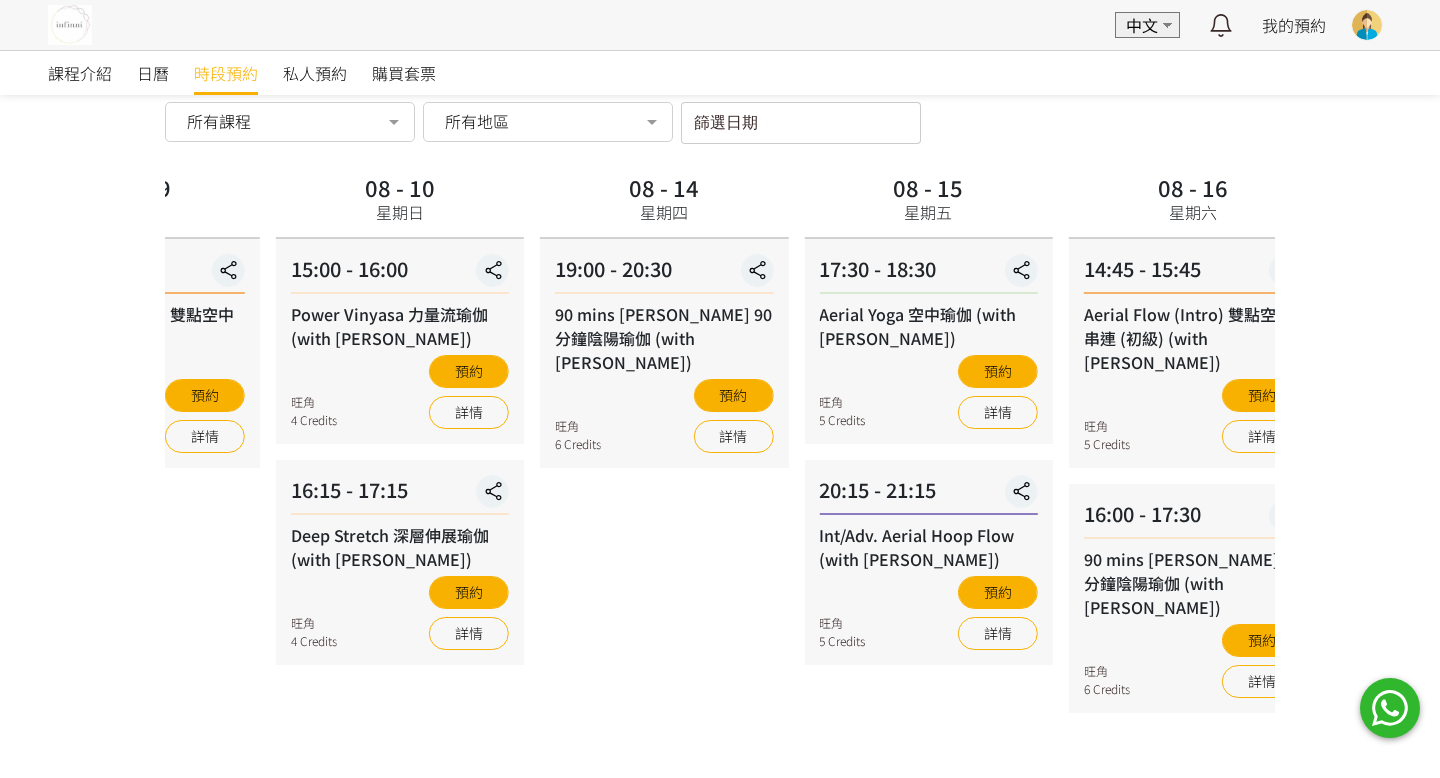 click on "課程介紹   日曆   時段預約   私人預約   購買套票
時段預約
時段預約
所有課程         所有課程   90 mins [PERSON_NAME] 90 分鐘陰陽瑜伽 (with [PERSON_NAME])   Aerial Yoga 空中瑜伽 (with [PERSON_NAME])   沒有你 還是愛你 Aerial Hoop Choreo ( with [PERSON_NAME])   Private 1-1 promotion   Aerial Flow (Intro) 雙點空中串連 (初級) (with [PERSON_NAME])   Power Vinyasa 力量流瑜伽 (with [PERSON_NAME])   Deep Stretch 深層伸展瑜伽 (with [PERSON_NAME])   Int/Adv. Aerial Hoop Flow (with [PERSON_NAME])   [INTERMEDIATE] Aerial Moon Workshop 空中月亮環 （with [PERSON_NAME])     No elements found. Consider changing the search query.   List is empty.                  所有地區         所有地區   [STREET_ADDRESS] found. Consider changing the search query.   List is empty.
篩選日期
[DATE]
Sun
Mon
Tue
Wed
Thu" at bounding box center (720, 401) 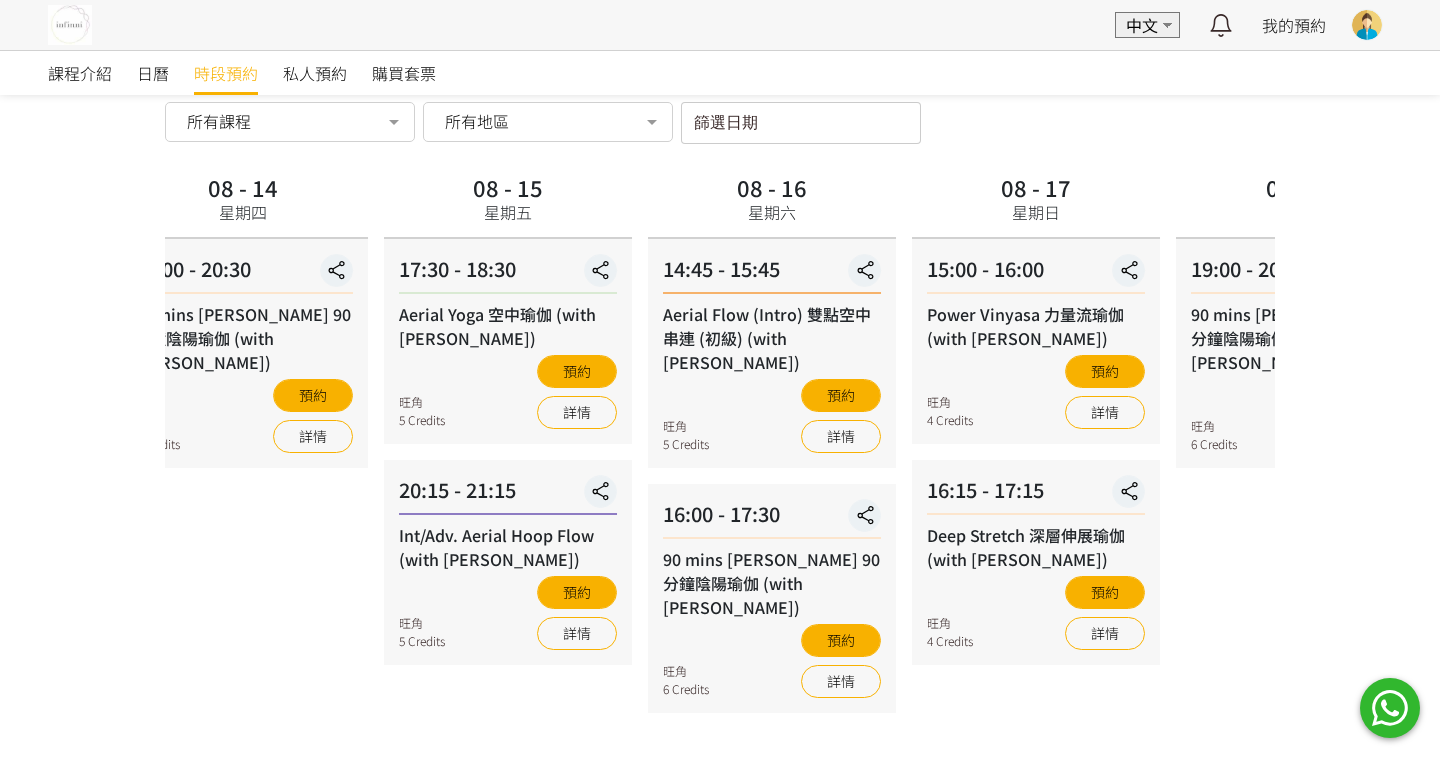 click on "08 -
14
星期四
19:00 - 20:30
90 mins Yin Yang 90 分鐘陰陽瑜伽 (with [PERSON_NAME])
旺角
6 Credits
預約
詳情" at bounding box center (243, 440) 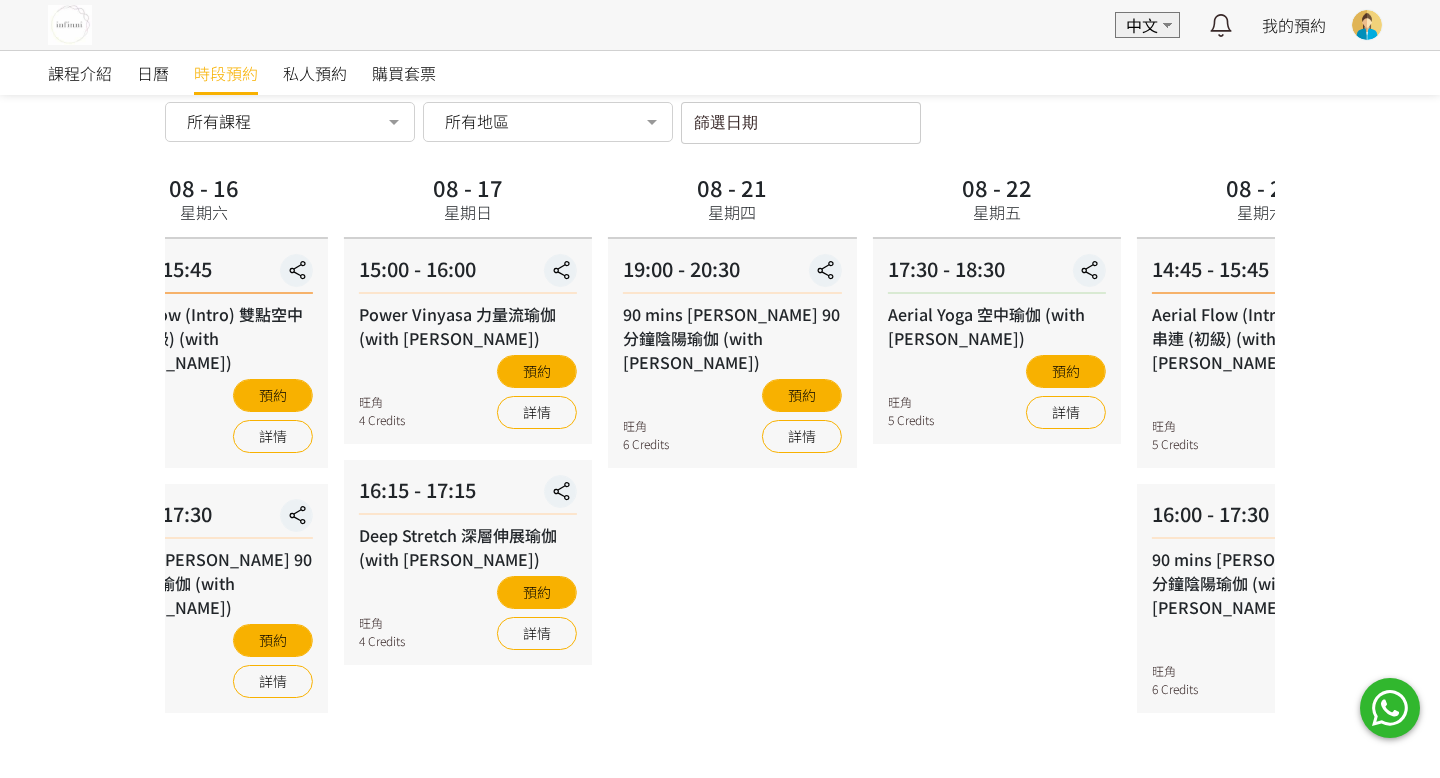 drag, startPoint x: 621, startPoint y: 579, endPoint x: 0, endPoint y: 637, distance: 623.70264 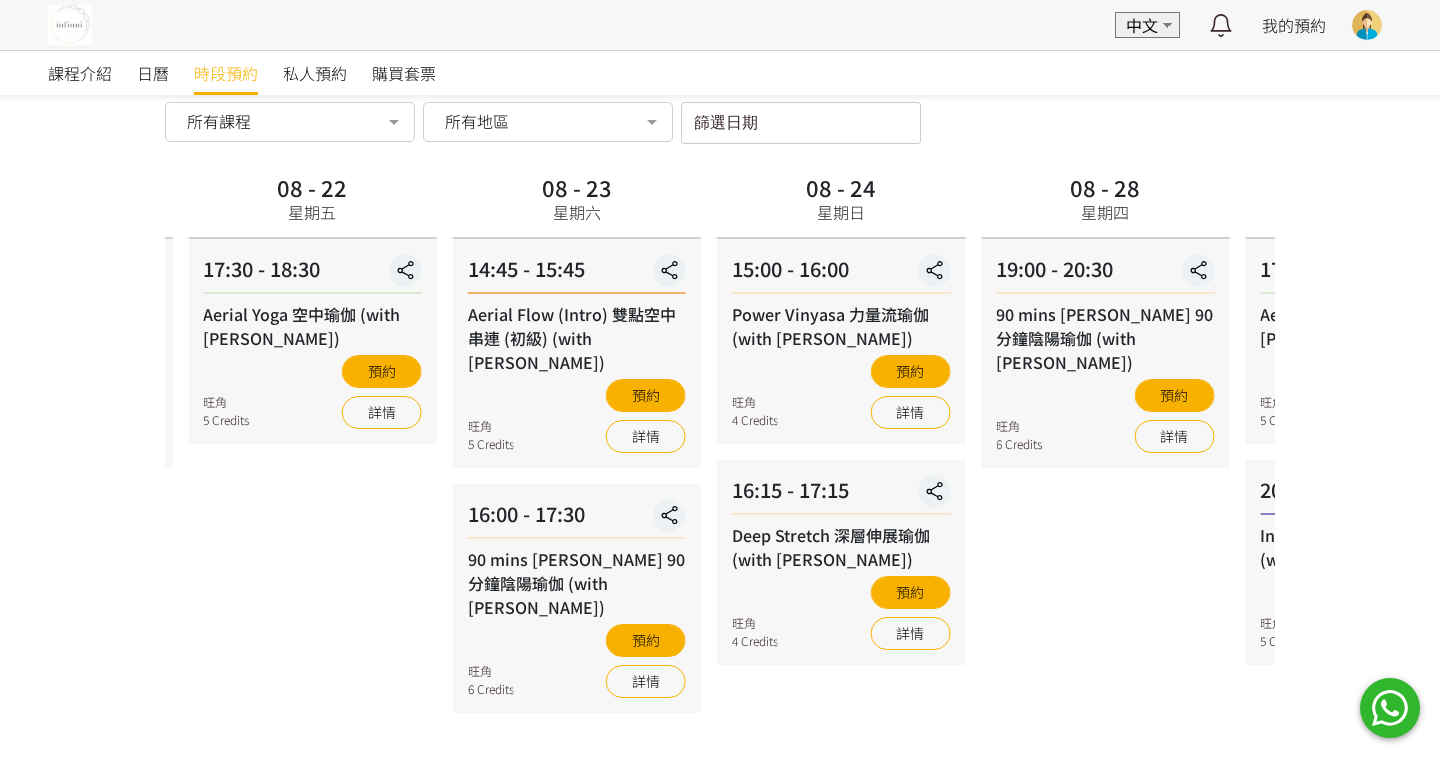 click on "課程介紹   日曆   時段預約   私人預約   購買套票
時段預約
時段預約
所有課程         所有課程   90 mins [PERSON_NAME] 90 分鐘陰陽瑜伽 (with [PERSON_NAME])   Aerial Yoga 空中瑜伽 (with [PERSON_NAME])   沒有你 還是愛你 Aerial Hoop Choreo ( with [PERSON_NAME])   Private 1-1 promotion   Aerial Flow (Intro) 雙點空中串連 (初級) (with [PERSON_NAME])   Power Vinyasa 力量流瑜伽 (with [PERSON_NAME])   Deep Stretch 深層伸展瑜伽 (with [PERSON_NAME])   Int/Adv. Aerial Hoop Flow (with [PERSON_NAME])   [INTERMEDIATE] Aerial Moon Workshop 空中月亮環 （with [PERSON_NAME])     No elements found. Consider changing the search query.   List is empty.                  所有地區         所有地區   [STREET_ADDRESS] found. Consider changing the search query.   List is empty.
篩選日期
[DATE]
Sun
Mon
Tue
Wed
Thu" at bounding box center [720, 401] 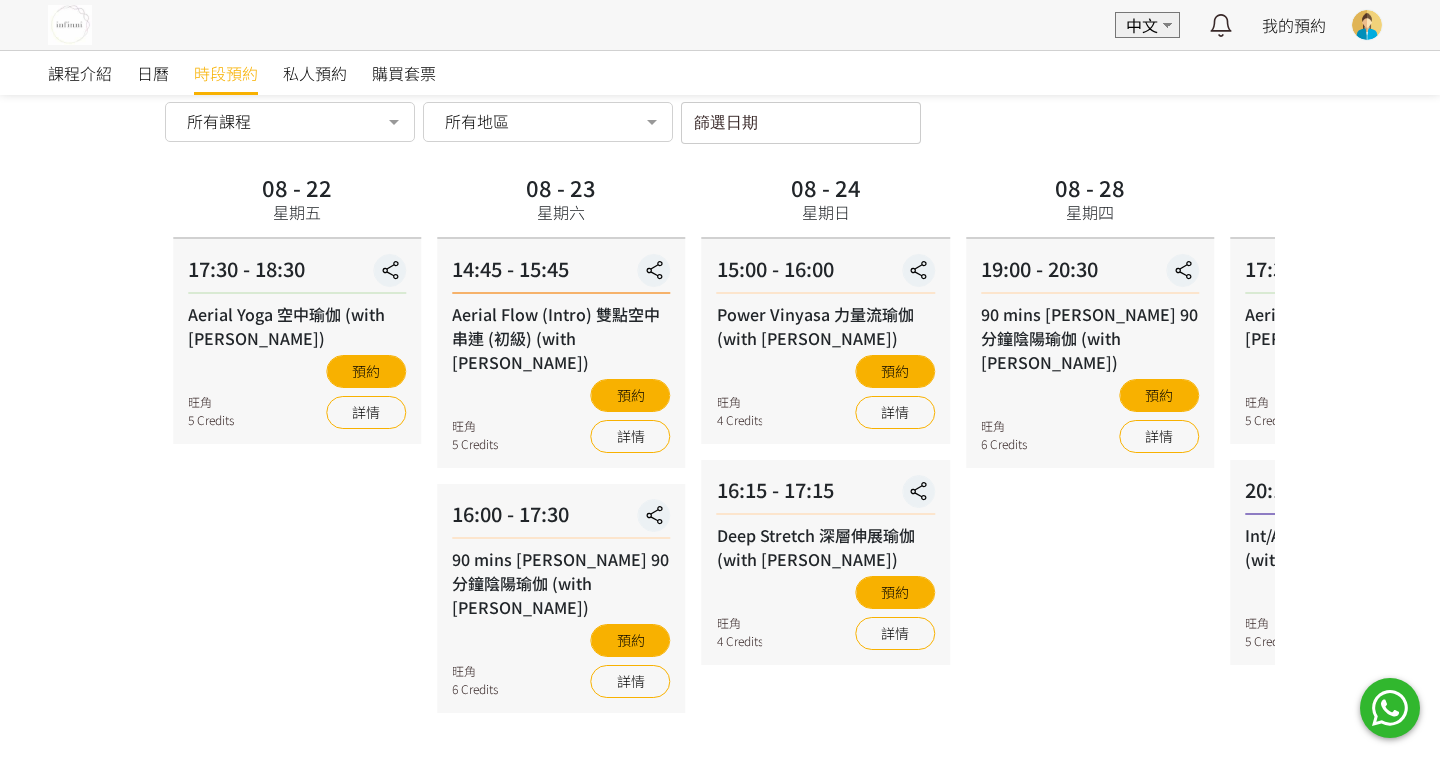 scroll, scrollTop: 0, scrollLeft: 0, axis: both 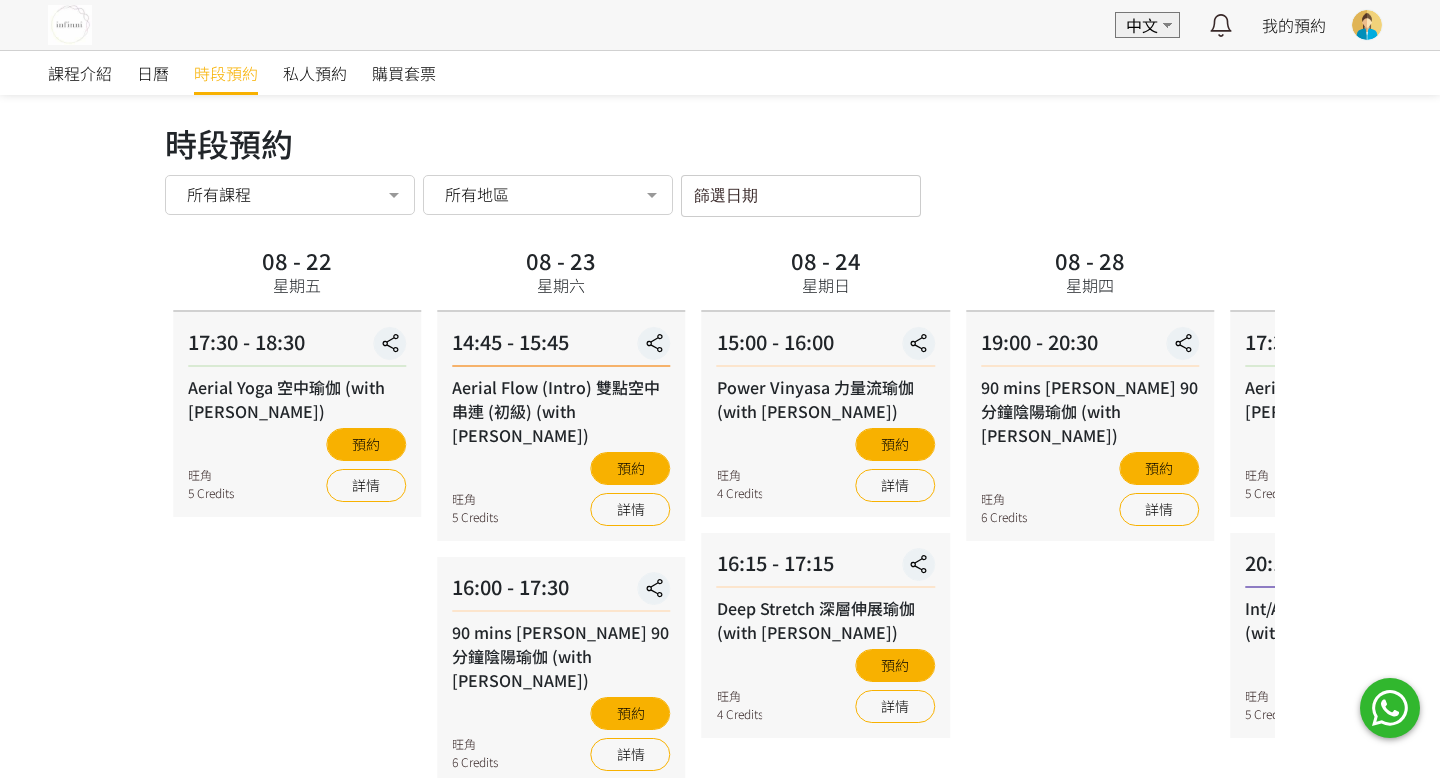 click on "篩選日期" at bounding box center [716, 192] 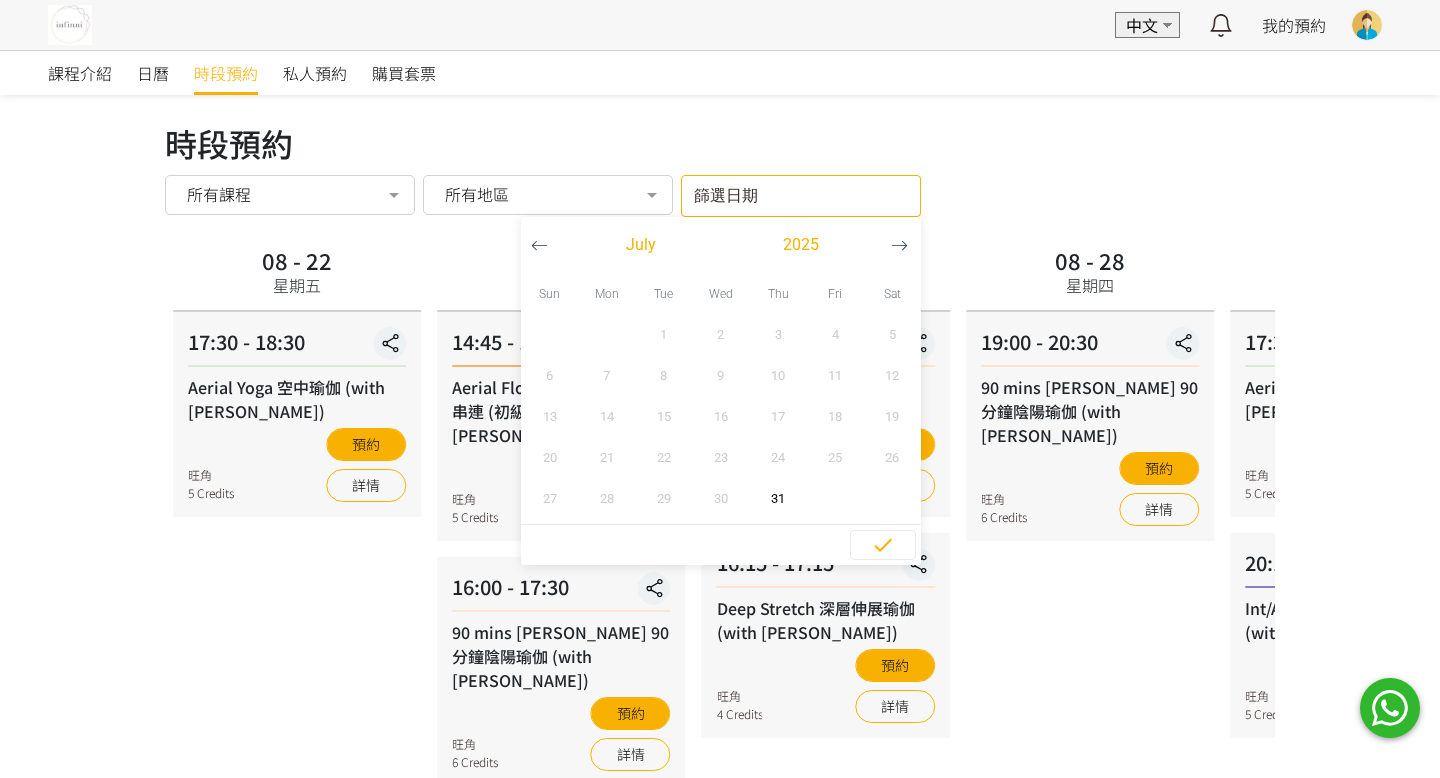 click 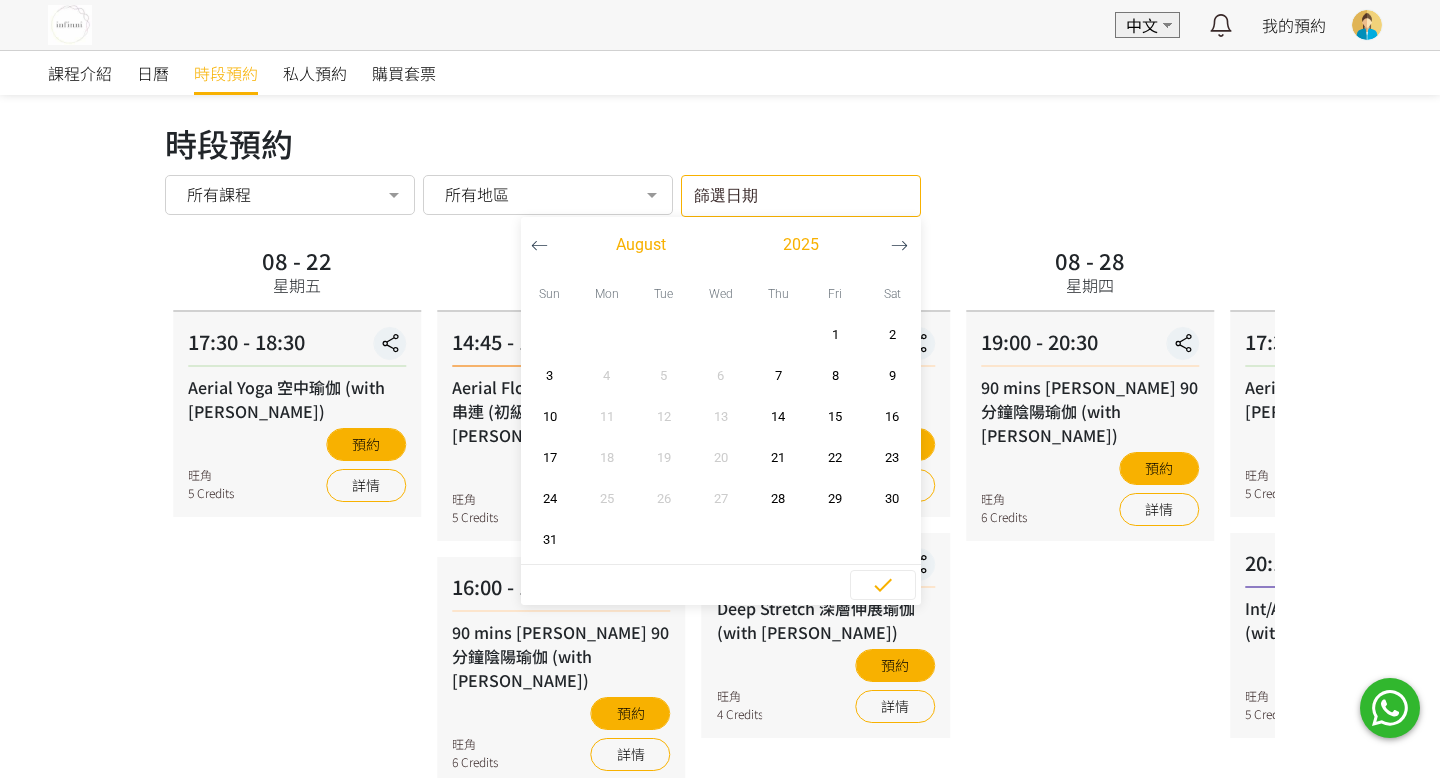 click on "時段預約
所有課程         所有課程   90 mins [PERSON_NAME] 90 分鐘陰陽瑜伽 (with [PERSON_NAME])   Aerial Yoga 空中瑜伽 (with [PERSON_NAME])   沒有你 還是愛你 Aerial Hoop Choreo ( with [PERSON_NAME])   Private 1-1 promotion   Aerial Flow (Intro) 雙點空中串連 (初級) (with [PERSON_NAME])   Power Vinyasa 力量流瑜伽 (with [PERSON_NAME])   Deep Stretch 深層伸展瑜伽 (with [PERSON_NAME])   Int/Adv. Aerial Hoop Flow (with [PERSON_NAME])   [INTERMEDIATE] Aerial Moon Workshop 空中月亮環 （with [PERSON_NAME])     No elements found. Consider changing the search query.   List is empty.                  所有地區         所有地區   [STREET_ADDRESS] found. Consider changing the search query.   List is empty.
篩選日期
[DATE]
Sun
Mon
Tue
Wed
Thu
Fri
Sat
1
2" at bounding box center (720, 196) 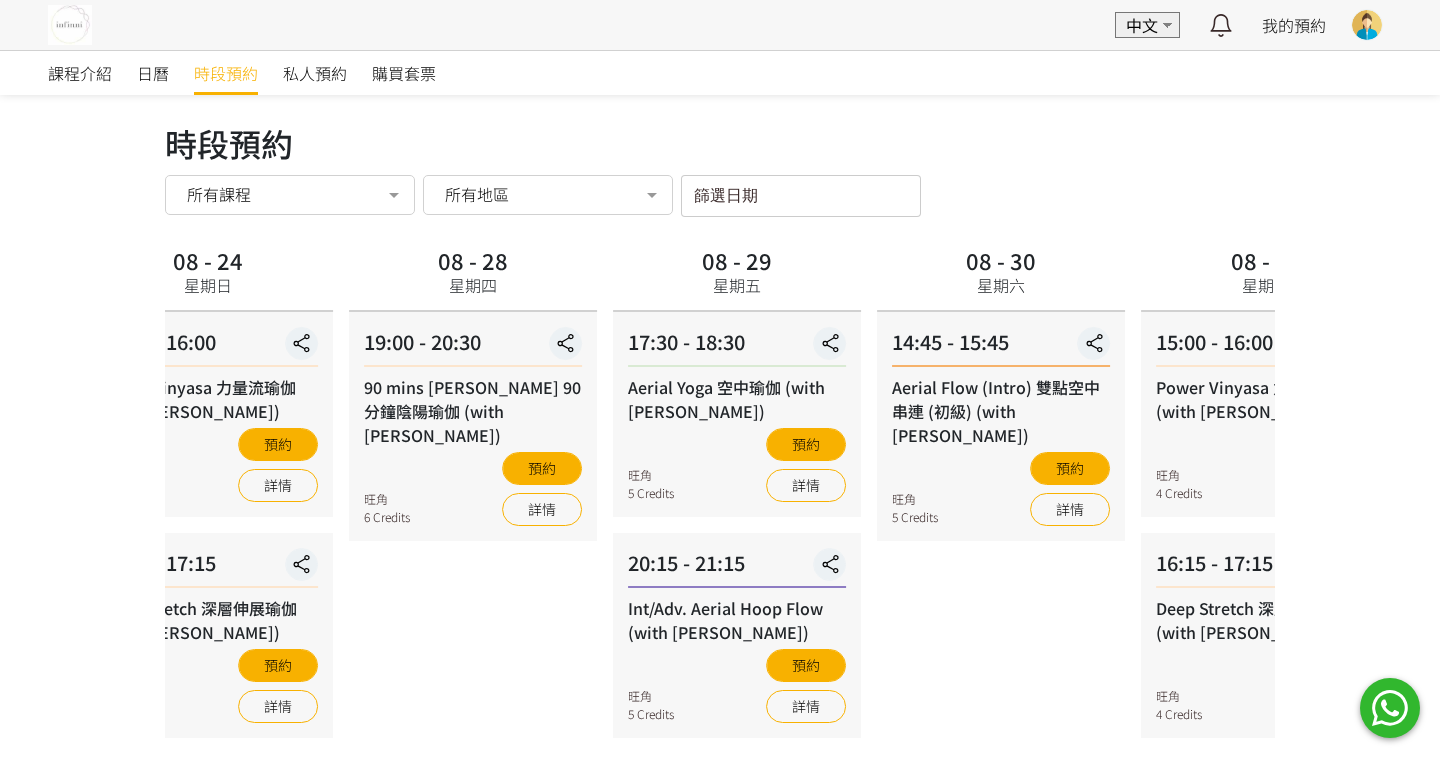 click on "19:00 - 20:30
90 mins [PERSON_NAME] 90 分鐘陰陽瑜伽 (with [PERSON_NAME])
旺角
6 Credits
預約
詳情" at bounding box center [473, 426] 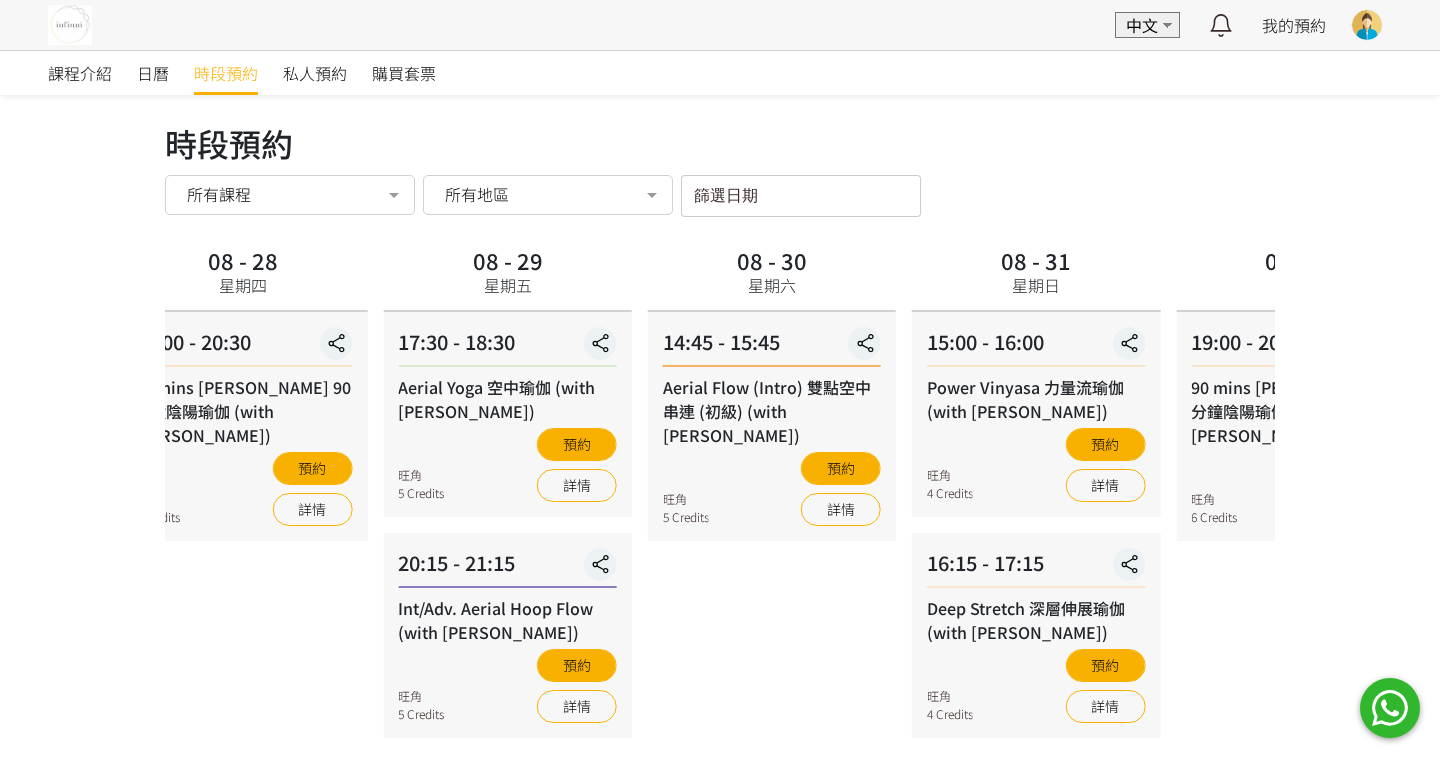 click on "課程介紹   日曆   時段預約   私人預約   購買套票
時段預約
時段預約
所有課程         所有課程   90 mins [PERSON_NAME] 90 分鐘陰陽瑜伽 (with [PERSON_NAME])   Aerial Yoga 空中瑜伽 (with [PERSON_NAME])   沒有你 還是愛你 Aerial Hoop Choreo ( with [PERSON_NAME])   Private 1-1 promotion   Aerial Flow (Intro) 雙點空中串連 (初級) (with [PERSON_NAME])   Power Vinyasa 力量流瑜伽 (with [PERSON_NAME])   Deep Stretch 深層伸展瑜伽 (with [PERSON_NAME])   Int/Adv. Aerial Hoop Flow (with [PERSON_NAME])   [INTERMEDIATE] Aerial Moon Workshop 空中月亮環 （with [PERSON_NAME])     No elements found. Consider changing the search query.   List is empty.                  所有地區         所有地區   [STREET_ADDRESS] found. Consider changing the search query.   List is empty.
篩選日期
[DATE]
Sun
Mon
Tue
Wed
Thu" at bounding box center [720, 474] 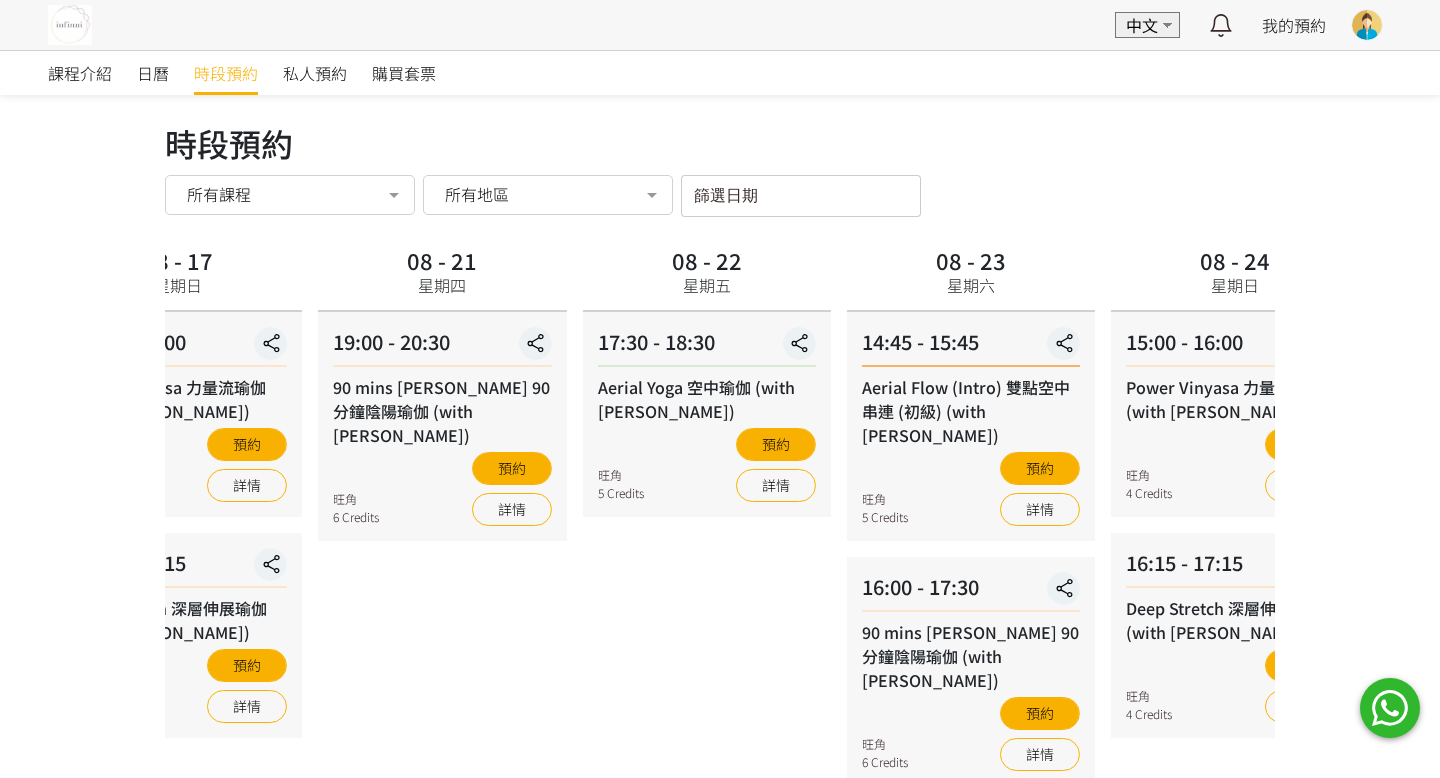 click on "課程介紹   日曆   時段預約   私人預約   購買套票
時段預約
時段預約
所有課程         所有課程   90 mins [PERSON_NAME] 90 分鐘陰陽瑜伽 (with [PERSON_NAME])   Aerial Yoga 空中瑜伽 (with [PERSON_NAME])   沒有你 還是愛你 Aerial Hoop Choreo ( with [PERSON_NAME])   Private 1-1 promotion   Aerial Flow (Intro) 雙點空中串連 (初級) (with [PERSON_NAME])   Power Vinyasa 力量流瑜伽 (with [PERSON_NAME])   Deep Stretch 深層伸展瑜伽 (with [PERSON_NAME])   Int/Adv. Aerial Hoop Flow (with [PERSON_NAME])   [INTERMEDIATE] Aerial Moon Workshop 空中月亮環 （with [PERSON_NAME])     No elements found. Consider changing the search query.   List is empty.                  所有地區         所有地區   [STREET_ADDRESS] found. Consider changing the search query.   List is empty.
篩選日期
[DATE]
Sun
Mon
Tue
Wed
Thu" at bounding box center (720, 474) 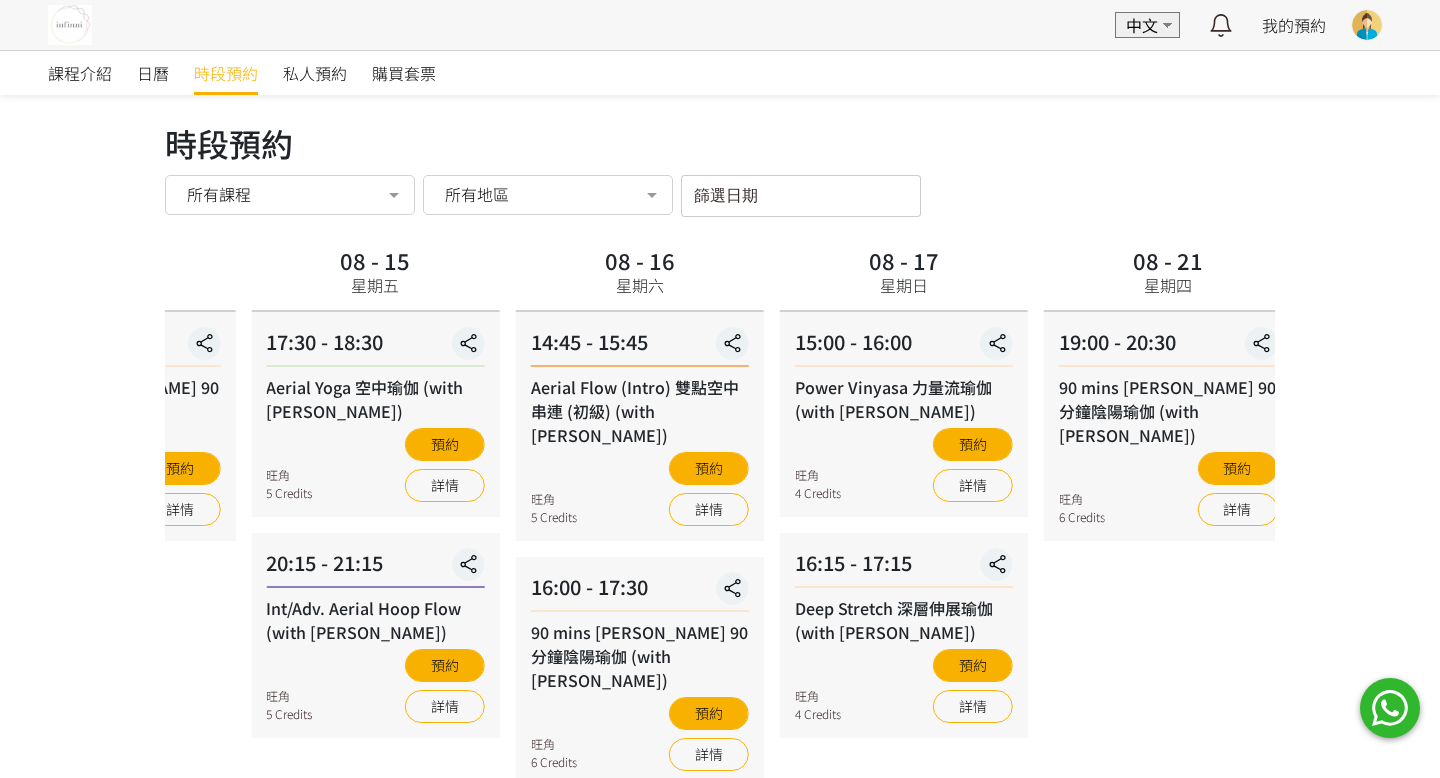 click on "課程介紹   日曆   時段預約   私人預約   購買套票
時段預約
時段預約
所有課程         所有課程   90 mins [PERSON_NAME] 90 分鐘陰陽瑜伽 (with [PERSON_NAME])   Aerial Yoga 空中瑜伽 (with [PERSON_NAME])   沒有你 還是愛你 Aerial Hoop Choreo ( with [PERSON_NAME])   Private 1-1 promotion   Aerial Flow (Intro) 雙點空中串連 (初級) (with [PERSON_NAME])   Power Vinyasa 力量流瑜伽 (with [PERSON_NAME])   Deep Stretch 深層伸展瑜伽 (with [PERSON_NAME])   Int/Adv. Aerial Hoop Flow (with [PERSON_NAME])   [INTERMEDIATE] Aerial Moon Workshop 空中月亮環 （with [PERSON_NAME])     No elements found. Consider changing the search query.   List is empty.                  所有地區         所有地區   [STREET_ADDRESS] found. Consider changing the search query.   List is empty.
篩選日期
[DATE]
Sun
Mon
Tue
Wed
Thu" at bounding box center [720, 474] 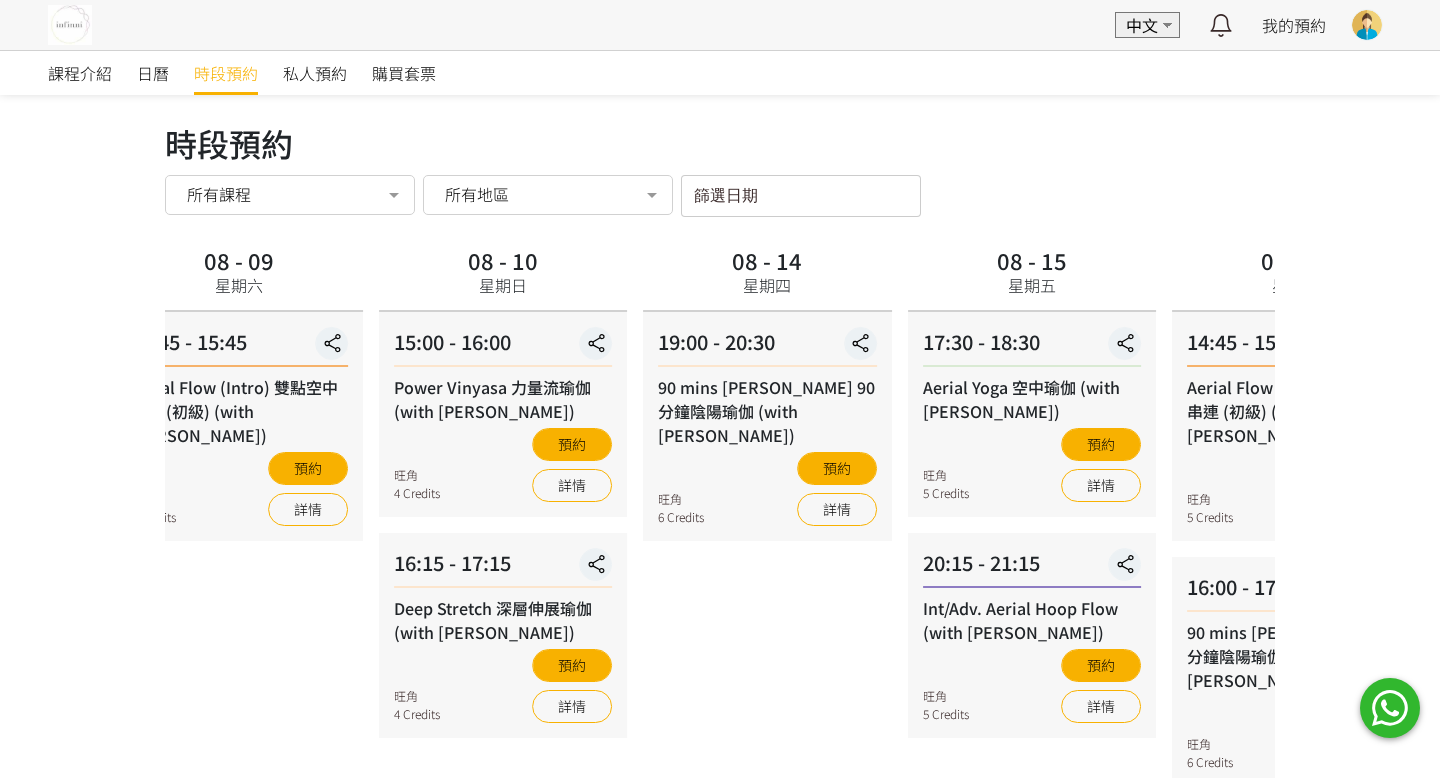 click on "課程介紹   日曆   時段預約   私人預約   購買套票
時段預約
時段預約
所有課程         所有課程   90 mins [PERSON_NAME] 90 分鐘陰陽瑜伽 (with [PERSON_NAME])   Aerial Yoga 空中瑜伽 (with [PERSON_NAME])   沒有你 還是愛你 Aerial Hoop Choreo ( with [PERSON_NAME])   Private 1-1 promotion   Aerial Flow (Intro) 雙點空中串連 (初級) (with [PERSON_NAME])   Power Vinyasa 力量流瑜伽 (with [PERSON_NAME])   Deep Stretch 深層伸展瑜伽 (with [PERSON_NAME])   Int/Adv. Aerial Hoop Flow (with [PERSON_NAME])   [INTERMEDIATE] Aerial Moon Workshop 空中月亮環 （with [PERSON_NAME])     No elements found. Consider changing the search query.   List is empty.                  所有地區         所有地區   [STREET_ADDRESS] found. Consider changing the search query.   List is empty.
篩選日期
[DATE]
Sun
Mon
Tue
Wed
Thu" at bounding box center [720, 474] 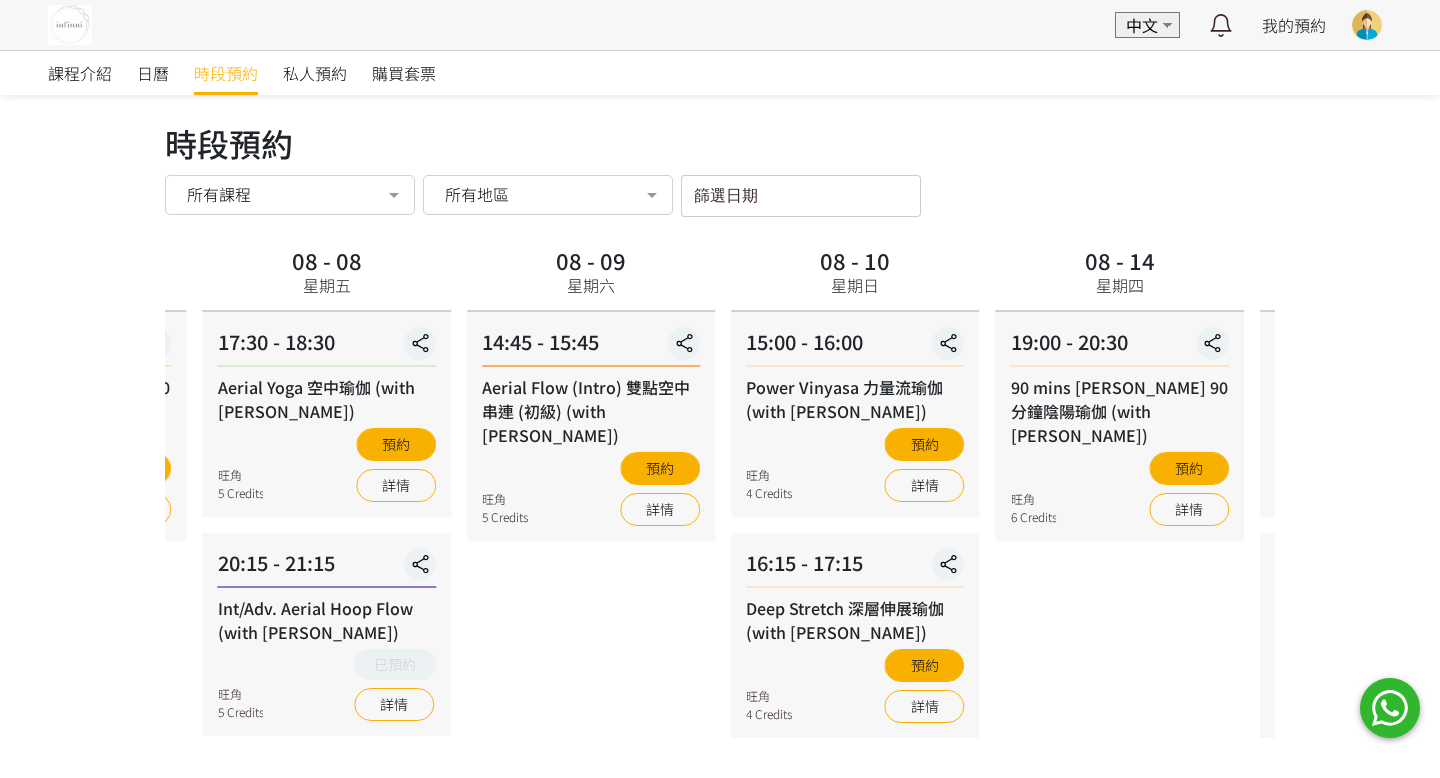 click on "08 -
14
星期四
19:00 - 20:30
90 mins Yin Yang 90 分鐘陰陽瑜伽 (with [PERSON_NAME])
旺角
6 Credits
預約
詳情" at bounding box center (1120, 513) 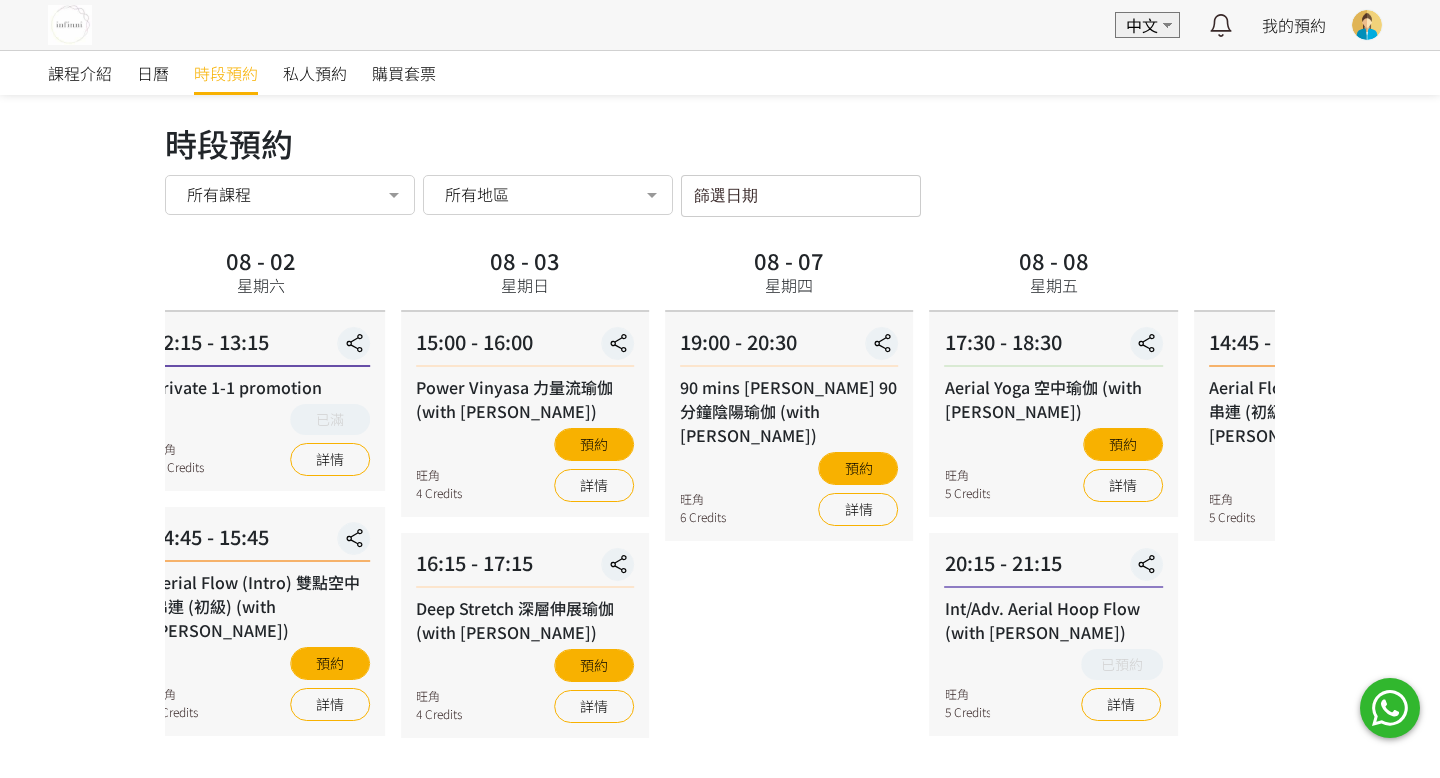 click on "課程介紹   日曆   時段預約   私人預約   購買套票
時段預約
時段預約
所有課程         所有課程   90 mins [PERSON_NAME] 90 分鐘陰陽瑜伽 (with [PERSON_NAME])   Aerial Yoga 空中瑜伽 (with [PERSON_NAME])   沒有你 還是愛你 Aerial Hoop Choreo ( with [PERSON_NAME])   Private 1-1 promotion   Aerial Flow (Intro) 雙點空中串連 (初級) (with [PERSON_NAME])   Power Vinyasa 力量流瑜伽 (with [PERSON_NAME])   Deep Stretch 深層伸展瑜伽 (with [PERSON_NAME])   Int/Adv. Aerial Hoop Flow (with [PERSON_NAME])   [INTERMEDIATE] Aerial Moon Workshop 空中月亮環 （with [PERSON_NAME])     No elements found. Consider changing the search query.   List is empty.                  所有地區         所有地區   [STREET_ADDRESS] found. Consider changing the search query.   List is empty.
篩選日期
[DATE]
Sun
Mon
Tue
Wed
Thu" at bounding box center (720, 474) 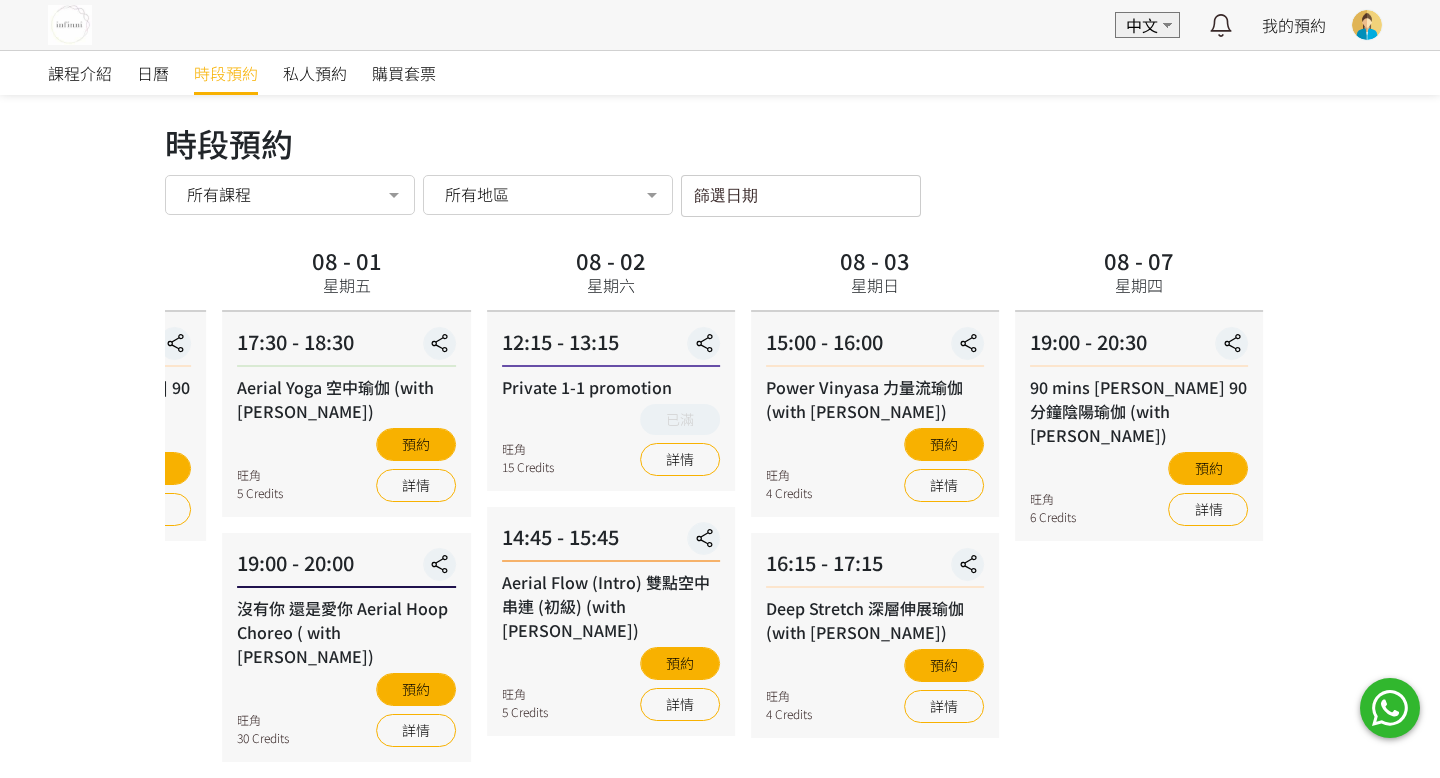 click on "課程介紹   日曆   時段預約   私人預約   購買套票
時段預約
時段預約
所有課程         所有課程   90 mins [PERSON_NAME] 90 分鐘陰陽瑜伽 (with [PERSON_NAME])   Aerial Yoga 空中瑜伽 (with [PERSON_NAME])   沒有你 還是愛你 Aerial Hoop Choreo ( with [PERSON_NAME])   Private 1-1 promotion   Aerial Flow (Intro) 雙點空中串連 (初級) (with [PERSON_NAME])   Power Vinyasa 力量流瑜伽 (with [PERSON_NAME])   Deep Stretch 深層伸展瑜伽 (with [PERSON_NAME])   Int/Adv. Aerial Hoop Flow (with [PERSON_NAME])   [INTERMEDIATE] Aerial Moon Workshop 空中月亮環 （with [PERSON_NAME])     No elements found. Consider changing the search query.   List is empty.                  所有地區         所有地區   [STREET_ADDRESS] found. Consider changing the search query.   List is empty.
篩選日期
[DATE]
Sun
Mon
Tue
Wed
Thu" at bounding box center (720, 474) 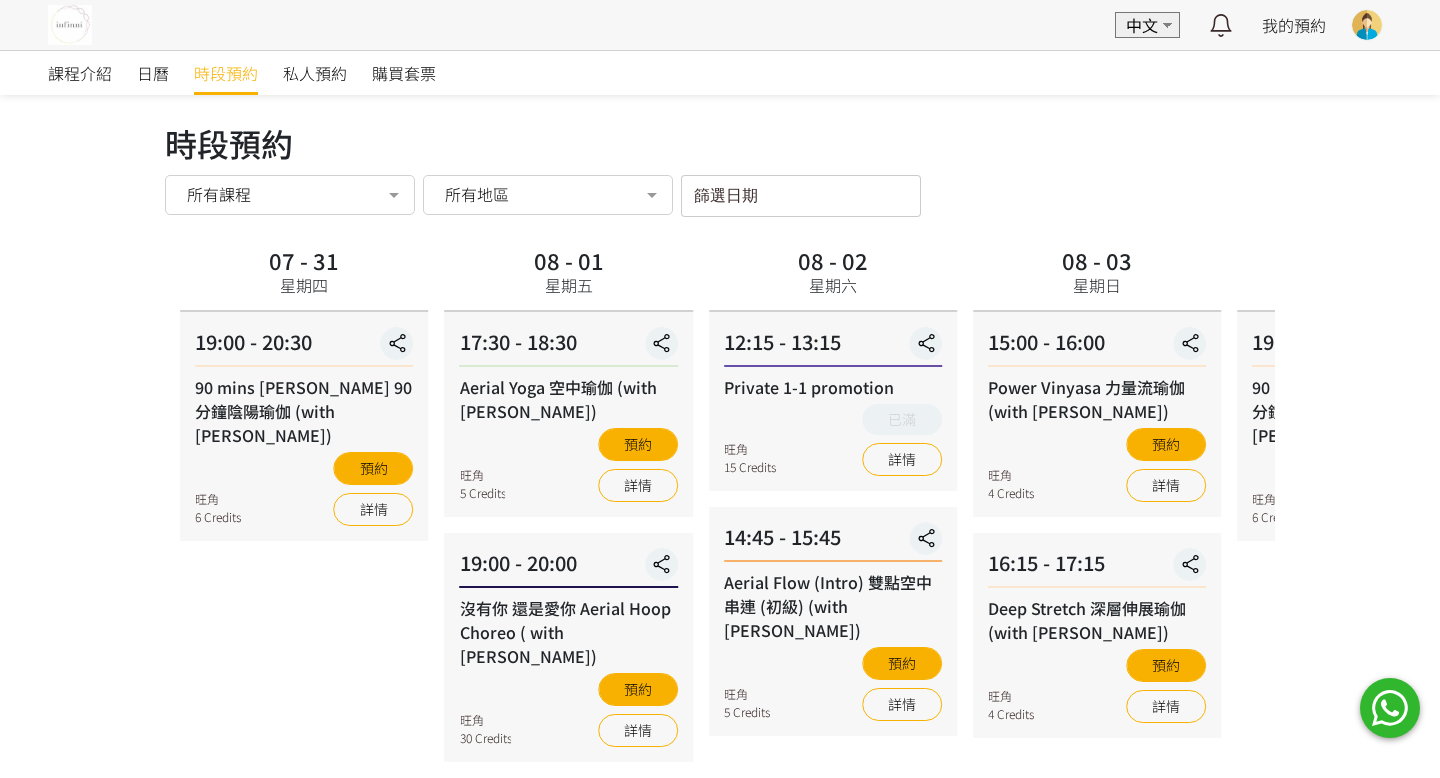 click on "課程介紹   日曆   時段預約   私人預約   購買套票
時段預約
時段預約
所有課程         所有課程   90 mins [PERSON_NAME] 90 分鐘陰陽瑜伽 (with [PERSON_NAME])   Aerial Yoga 空中瑜伽 (with [PERSON_NAME])   沒有你 還是愛你 Aerial Hoop Choreo ( with [PERSON_NAME])   Private 1-1 promotion   Aerial Flow (Intro) 雙點空中串連 (初級) (with [PERSON_NAME])   Power Vinyasa 力量流瑜伽 (with [PERSON_NAME])   Deep Stretch 深層伸展瑜伽 (with [PERSON_NAME])   Int/Adv. Aerial Hoop Flow (with [PERSON_NAME])   [INTERMEDIATE] Aerial Moon Workshop 空中月亮環 （with [PERSON_NAME])     No elements found. Consider changing the search query.   List is empty.                  所有地區         所有地區   [STREET_ADDRESS] found. Consider changing the search query.   List is empty.
篩選日期
[DATE]
Sun
Mon
Tue
Wed
Thu" at bounding box center (720, 474) 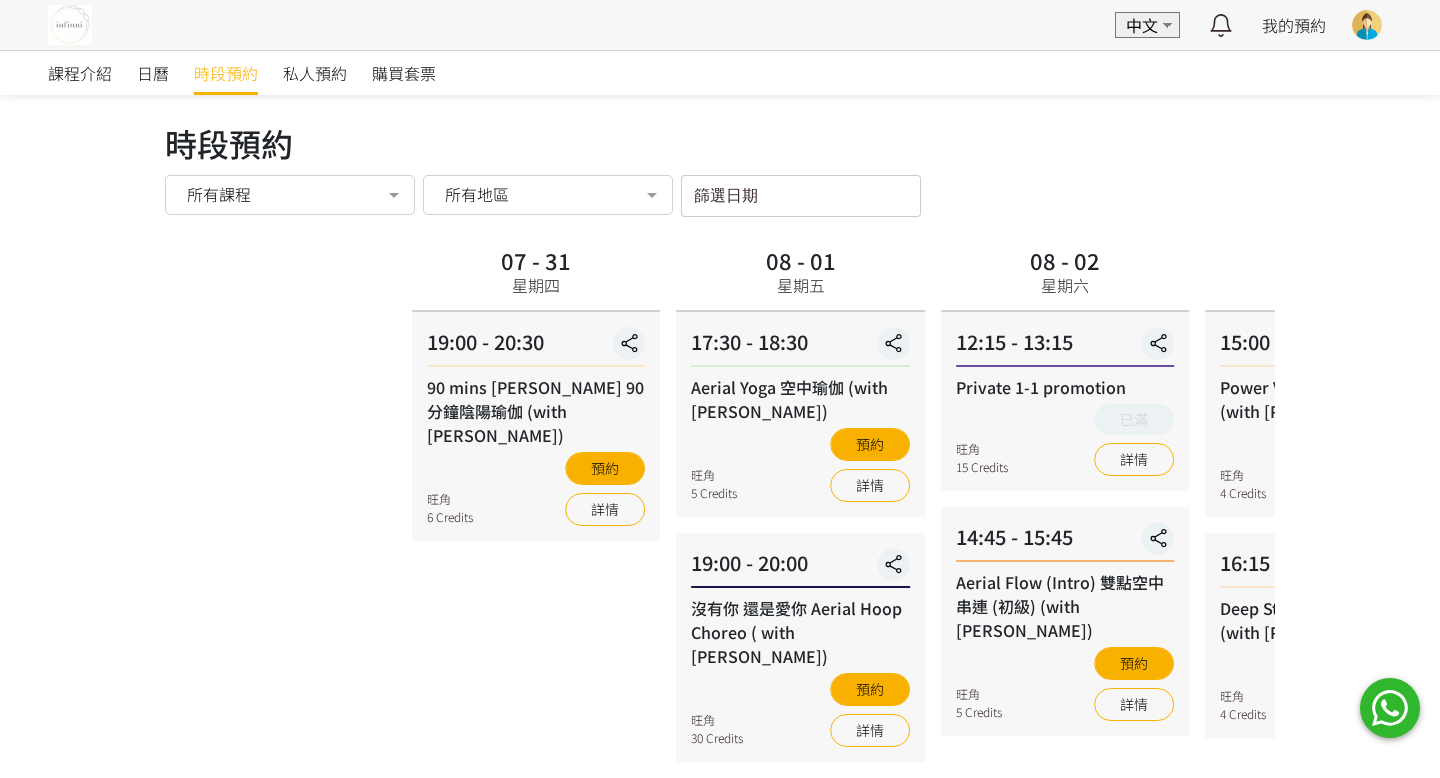 click on "07 -
31
星期四
19:00 - 20:30
90 mins Yin Yang 90 分鐘陰陽瑜伽 (with [PERSON_NAME])
旺角
6 Credits
預約
詳情
08 -
01
星期五
17:30 - 18:30
Aerial Yoga 空中瑜伽 (with [PERSON_NAME])
旺角
5 Credits
預約
詳情
19:00 - 20:00
沒有你 還是愛你 Aerial Hoop Choreo ( with [PERSON_NAME])
旺角
30 Credits
預約
詳情
08 -
02
星期六
12:15 - 13:15
Private 1-1 promotion
旺角
15 Credits" at bounding box center (959, 513) 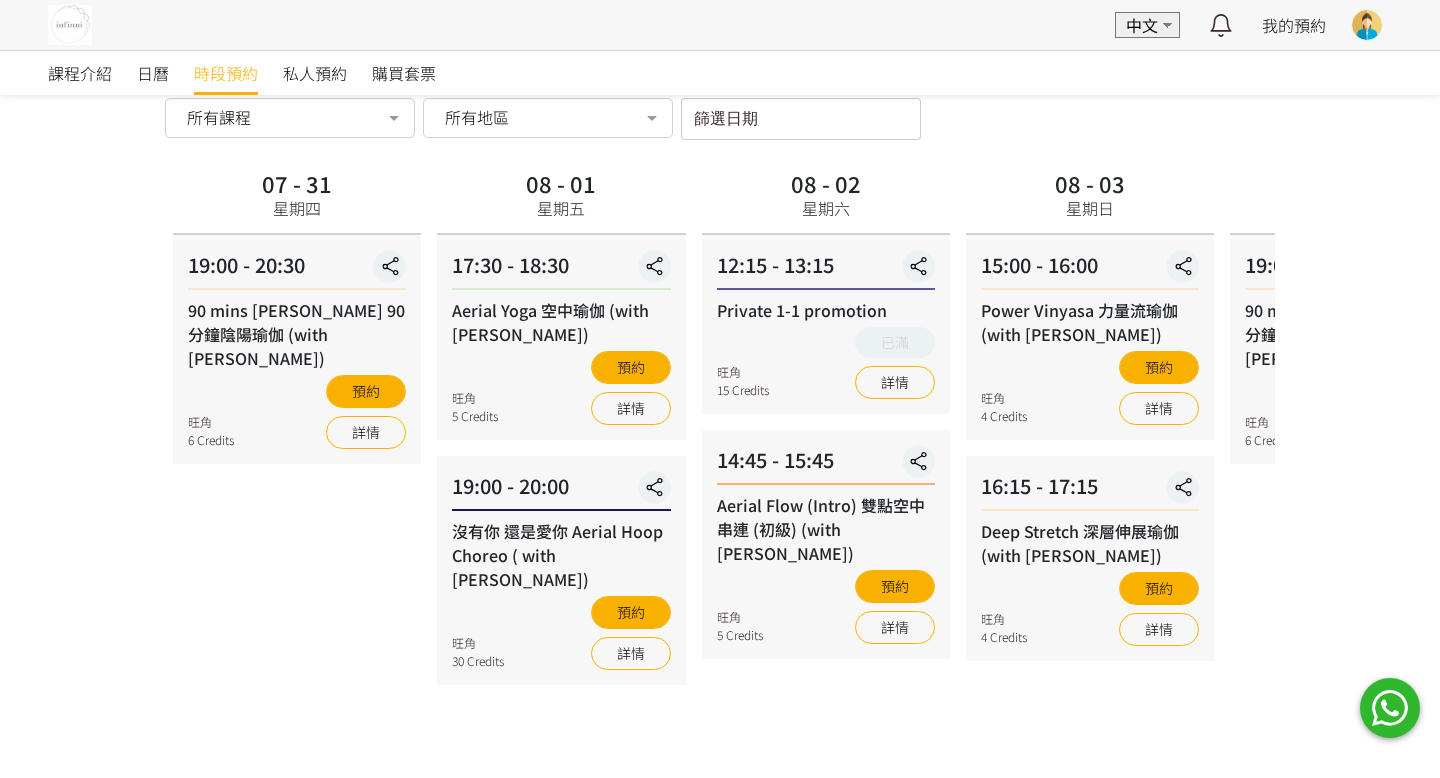 scroll, scrollTop: 79, scrollLeft: 0, axis: vertical 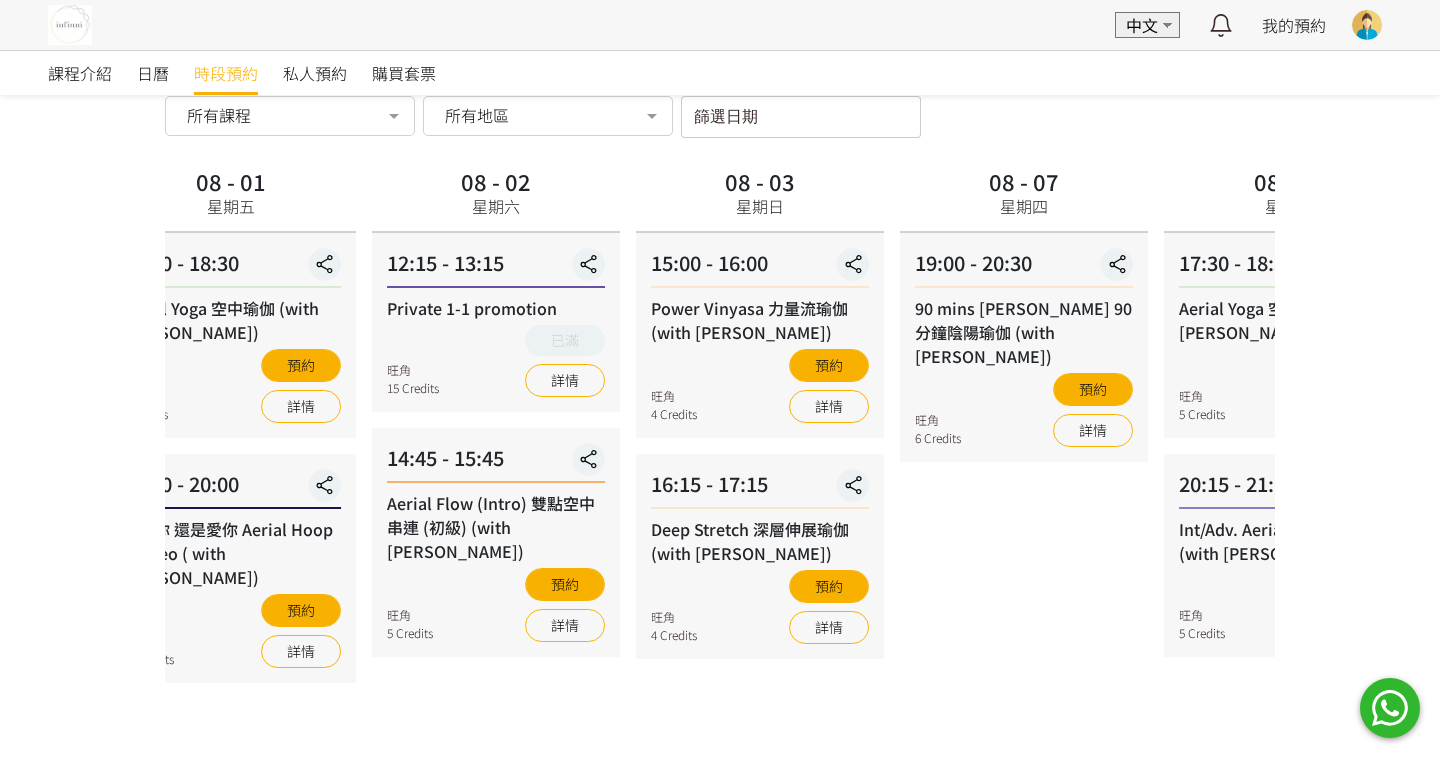 click on "旺角
15 Credits
已滿
詳情" at bounding box center [496, 361] 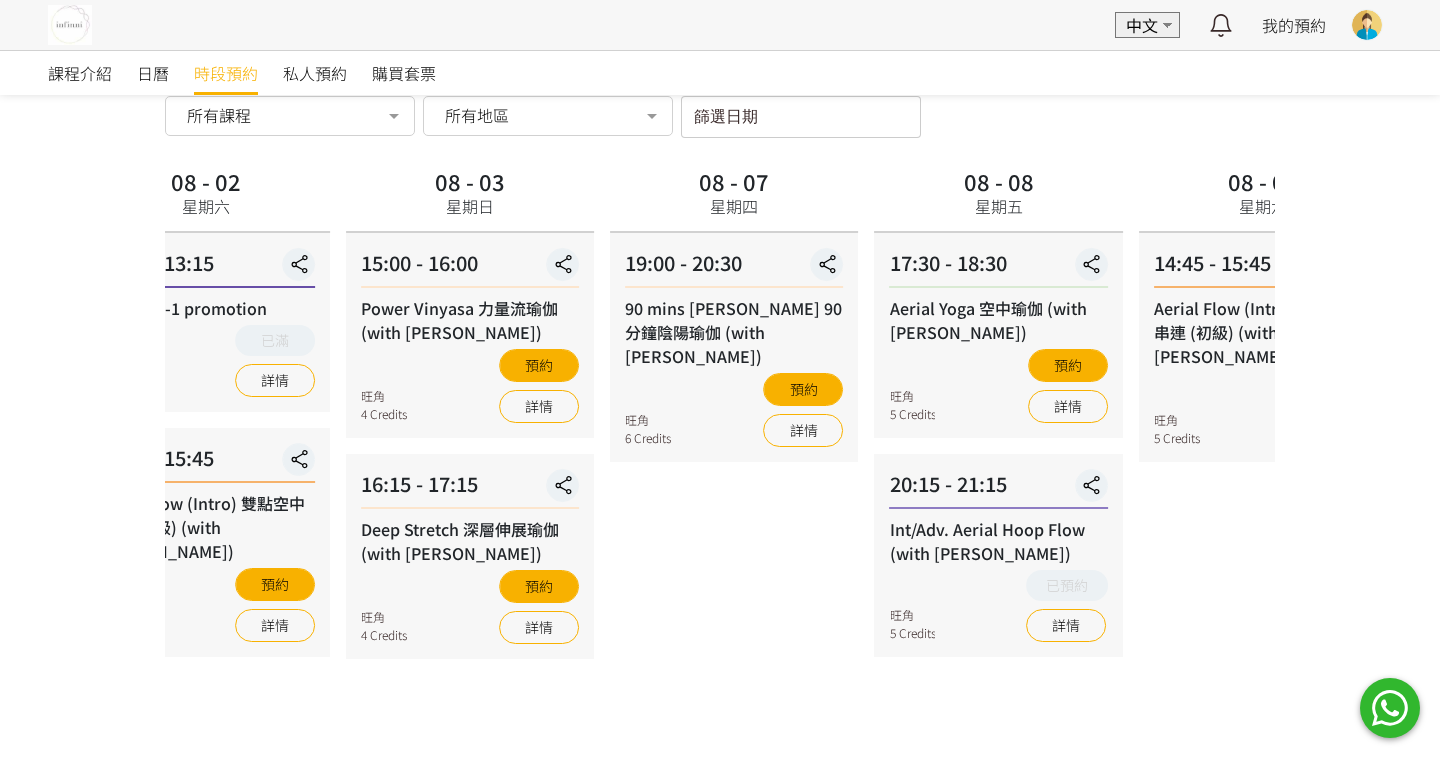 click on "16:15 - 17:15
Deep Stretch 深層伸展瑜伽 (with [PERSON_NAME])
旺角
4 Credits
預約
詳情" at bounding box center [470, 556] 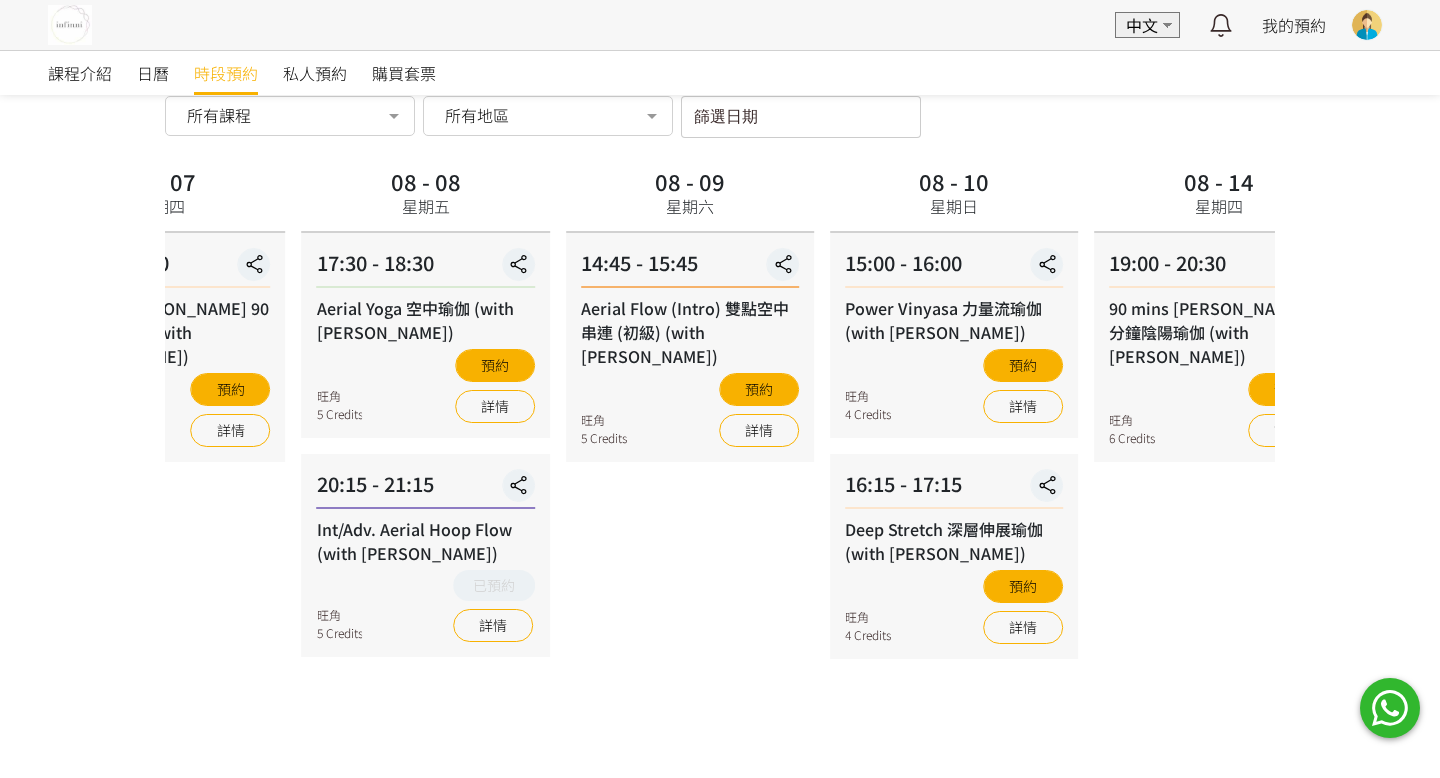 click on "08 -
07
星期四
19:00 - 20:30
90 mins Yin Yang 90 分鐘陰陽瑜伽 (with [PERSON_NAME])
旺角
6 Credits
預約
詳情" at bounding box center (161, 434) 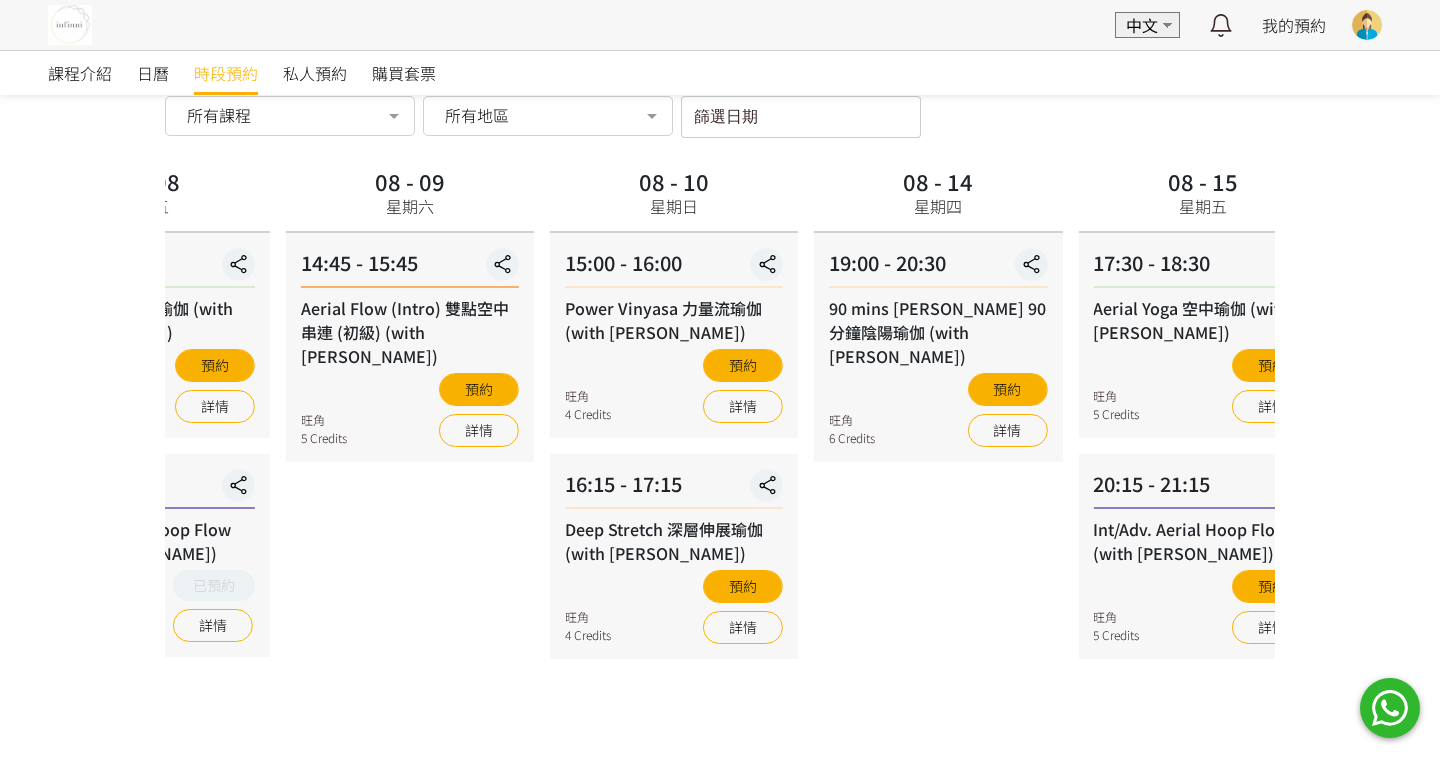 click on "08 -
14
星期四
19:00 - 20:30
90 mins Yin Yang 90 分鐘陰陽瑜伽 (with [PERSON_NAME])
旺角
6 Credits
預約
詳情" at bounding box center [938, 434] 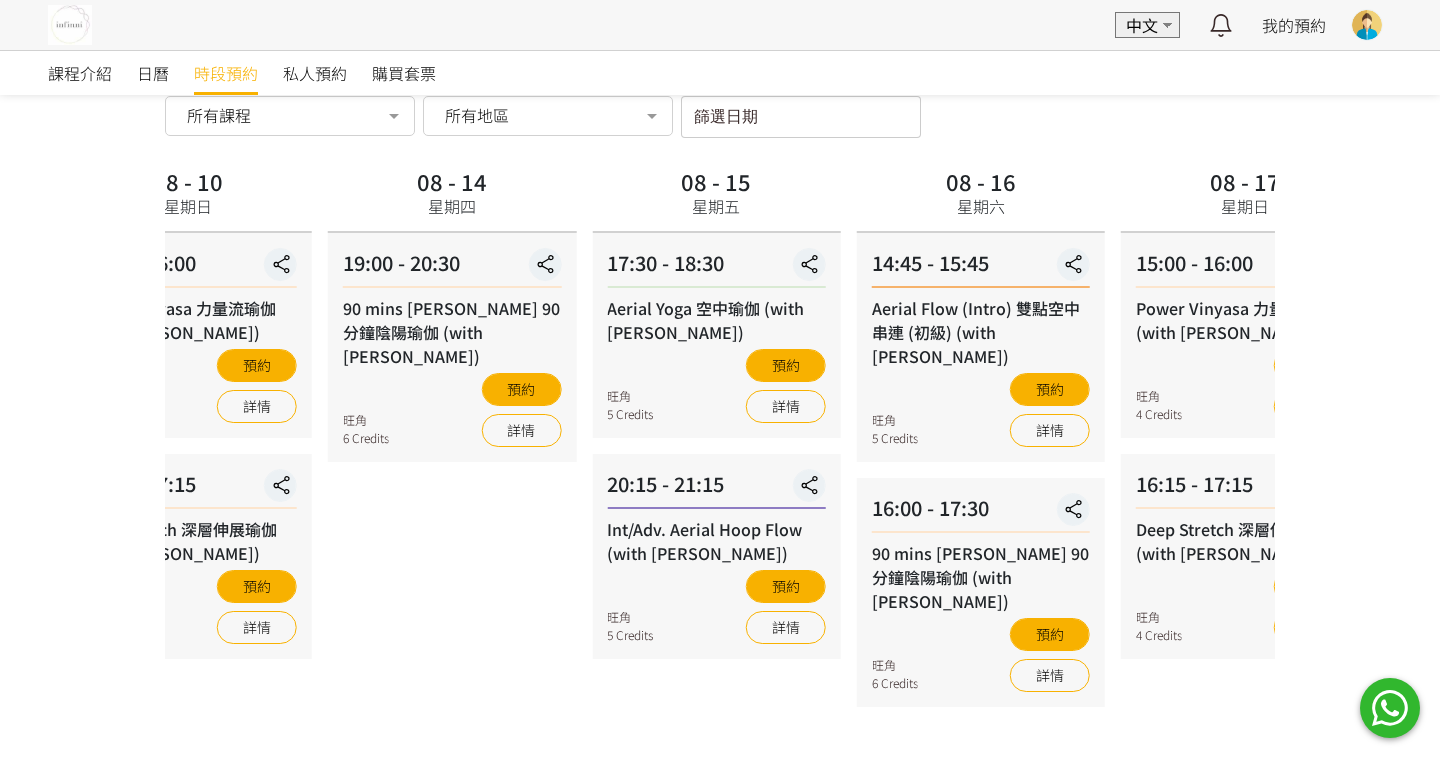 click on "08 -
14
星期四
19:00 - 20:30
90 mins Yin Yang 90 分鐘陰陽瑜伽 (with [PERSON_NAME])
旺角
6 Credits
預約
詳情" at bounding box center (452, 434) 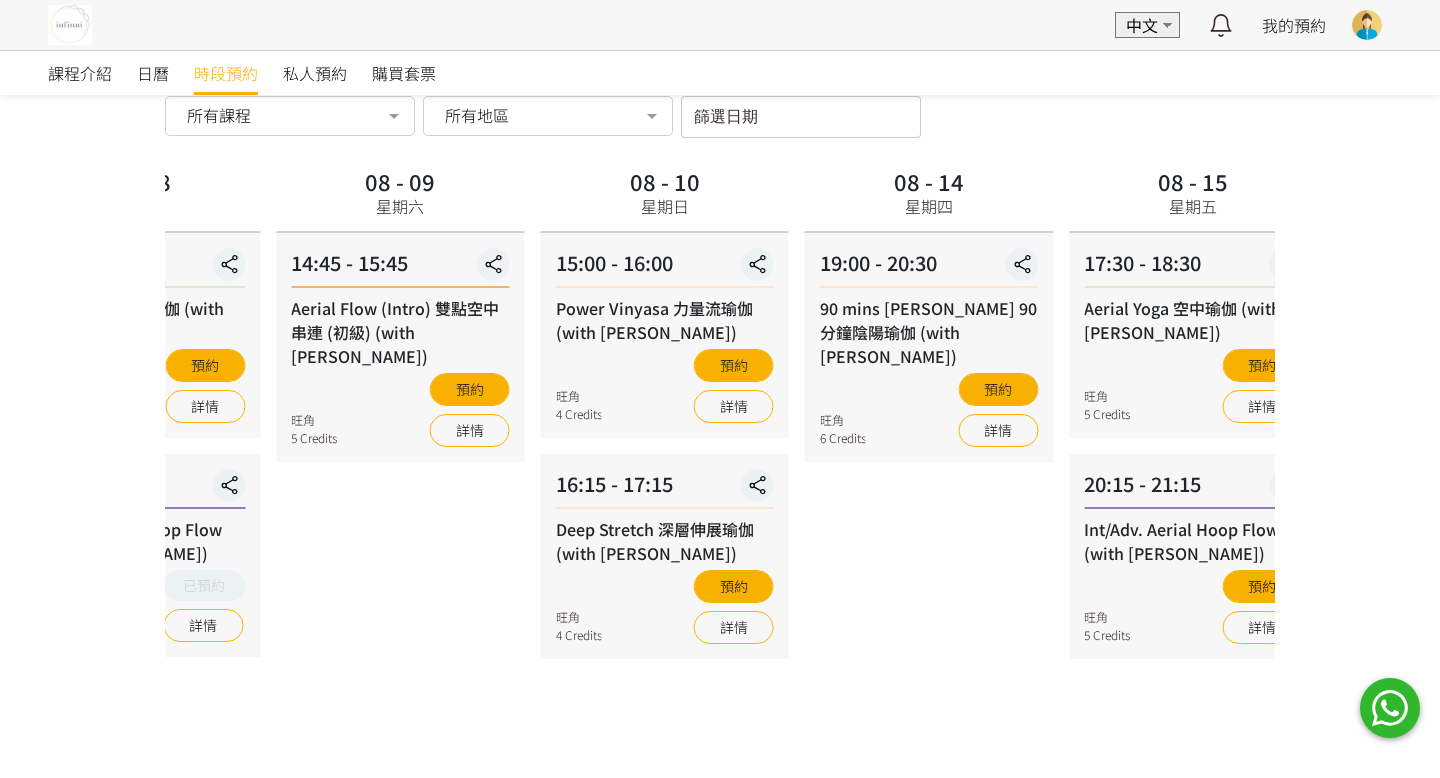 click on "08 -
14
星期四
19:00 - 20:30
90 mins Yin Yang 90 分鐘陰陽瑜伽 (with [PERSON_NAME])
旺角
6 Credits
預約
詳情" at bounding box center [929, 434] 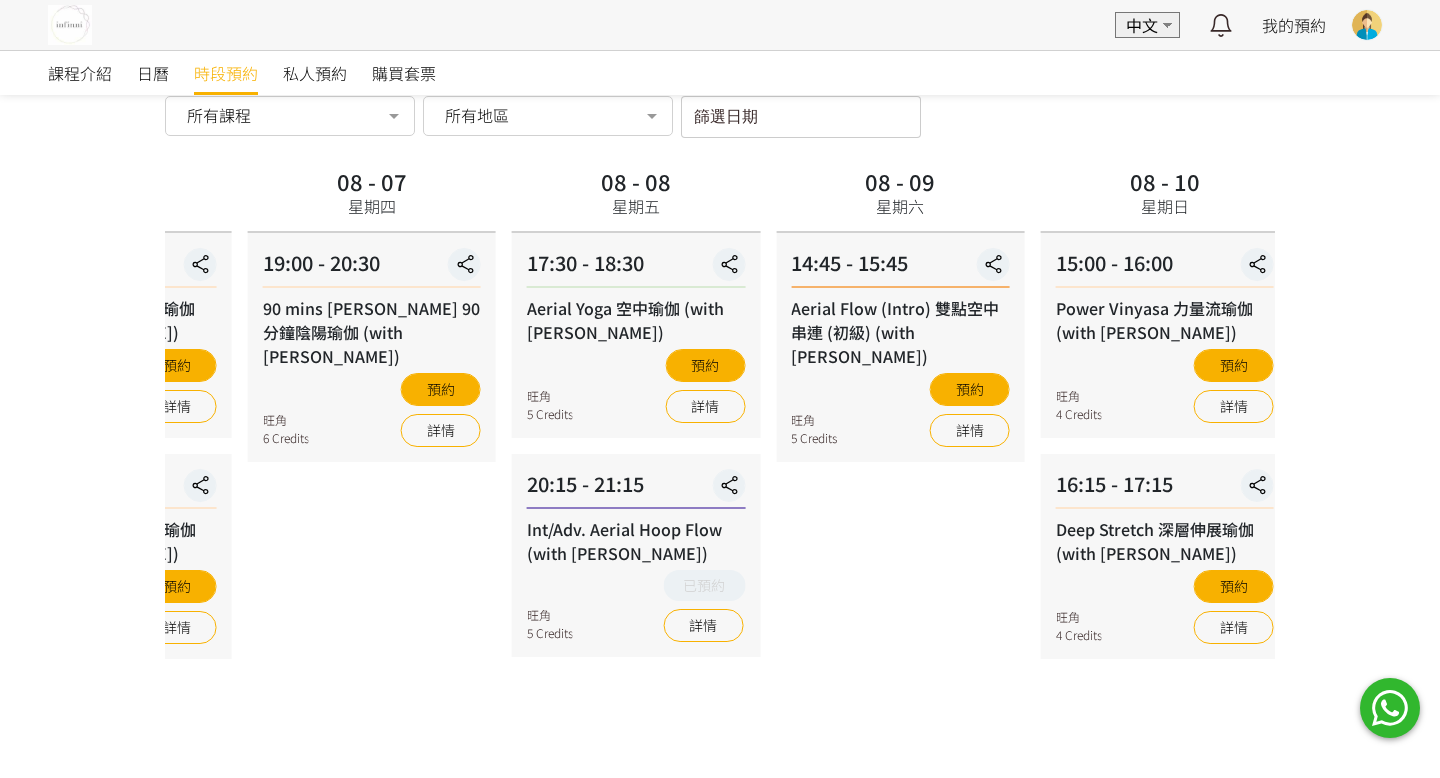 click on "08 -
09
星期六
14:45 - 15:45
Aerial Flow (Intro) 雙點空中串連 (初級) (with Anton)
旺角
5 Credits
預約
詳情" at bounding box center [900, 434] 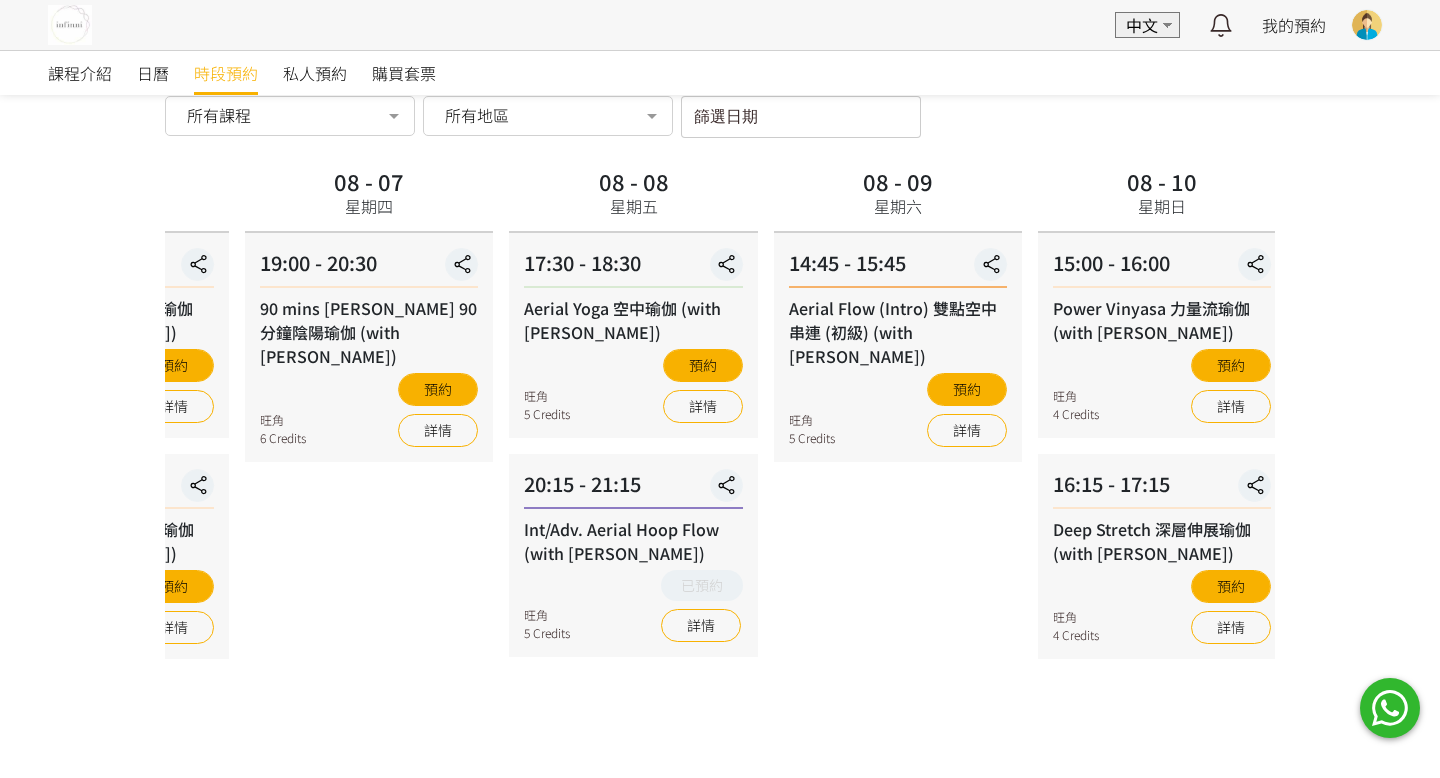 click on "08 -
09
星期六
14:45 - 15:45
Aerial Flow (Intro) 雙點空中串連 (初級) (with Anton)
旺角
5 Credits
預約
詳情" at bounding box center [898, 434] 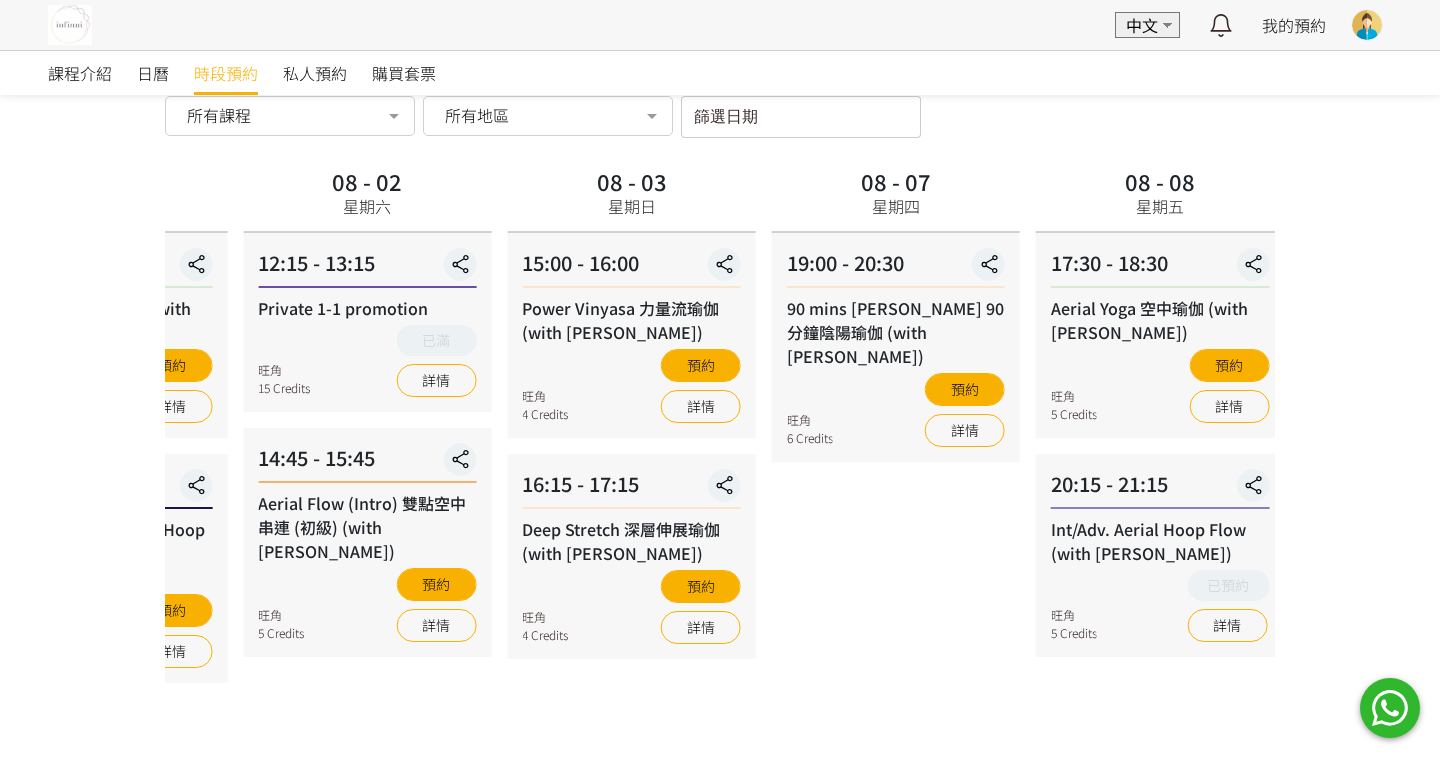 click on "08 -
07
星期四
19:00 - 20:30
90 mins Yin Yang 90 分鐘陰陽瑜伽 (with [PERSON_NAME])
旺角
6 Credits
預約
詳情" at bounding box center [896, 434] 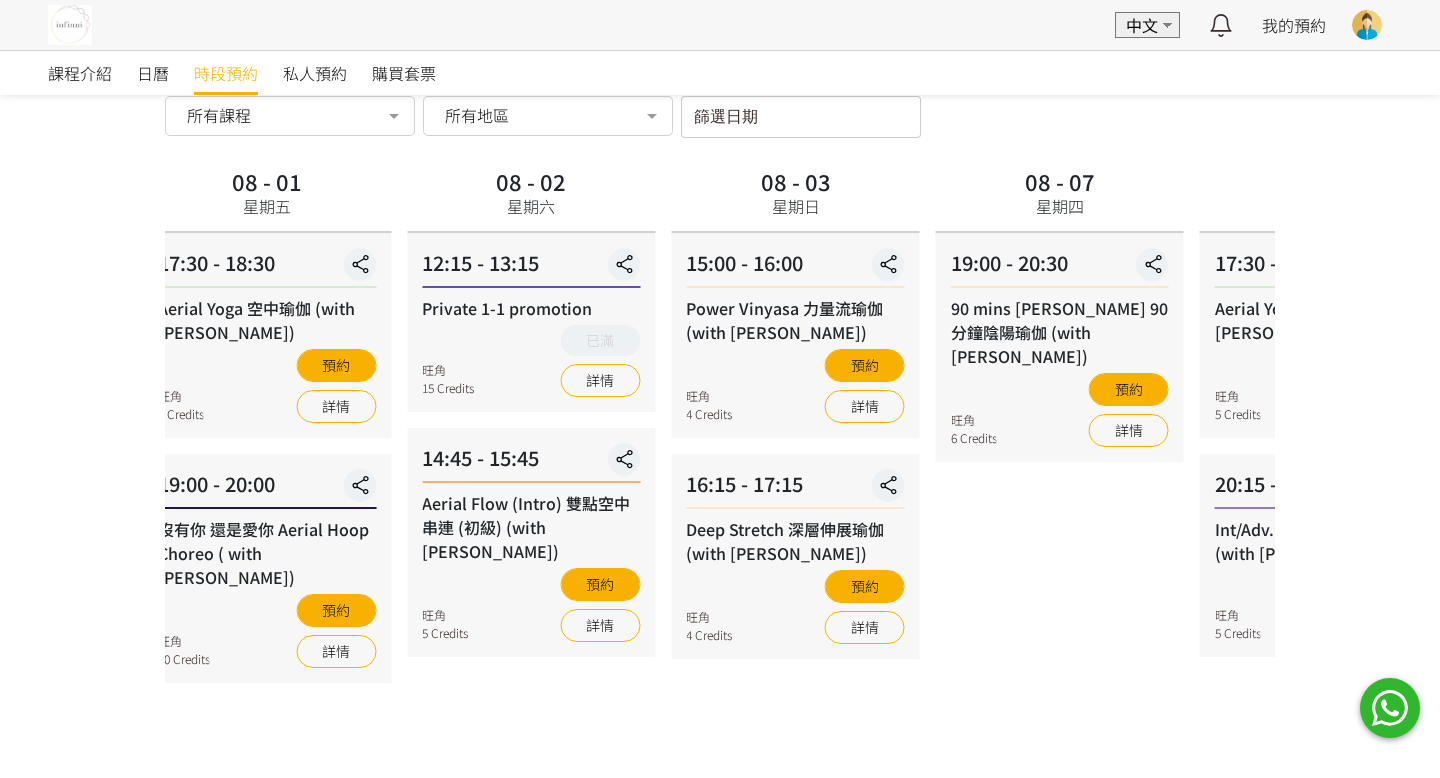 click on "08 -
07
星期四
19:00 - 20:30
90 mins Yin Yang 90 分鐘陰陽瑜伽 (with [PERSON_NAME])
旺角
6 Credits
預約
詳情" at bounding box center (1060, 434) 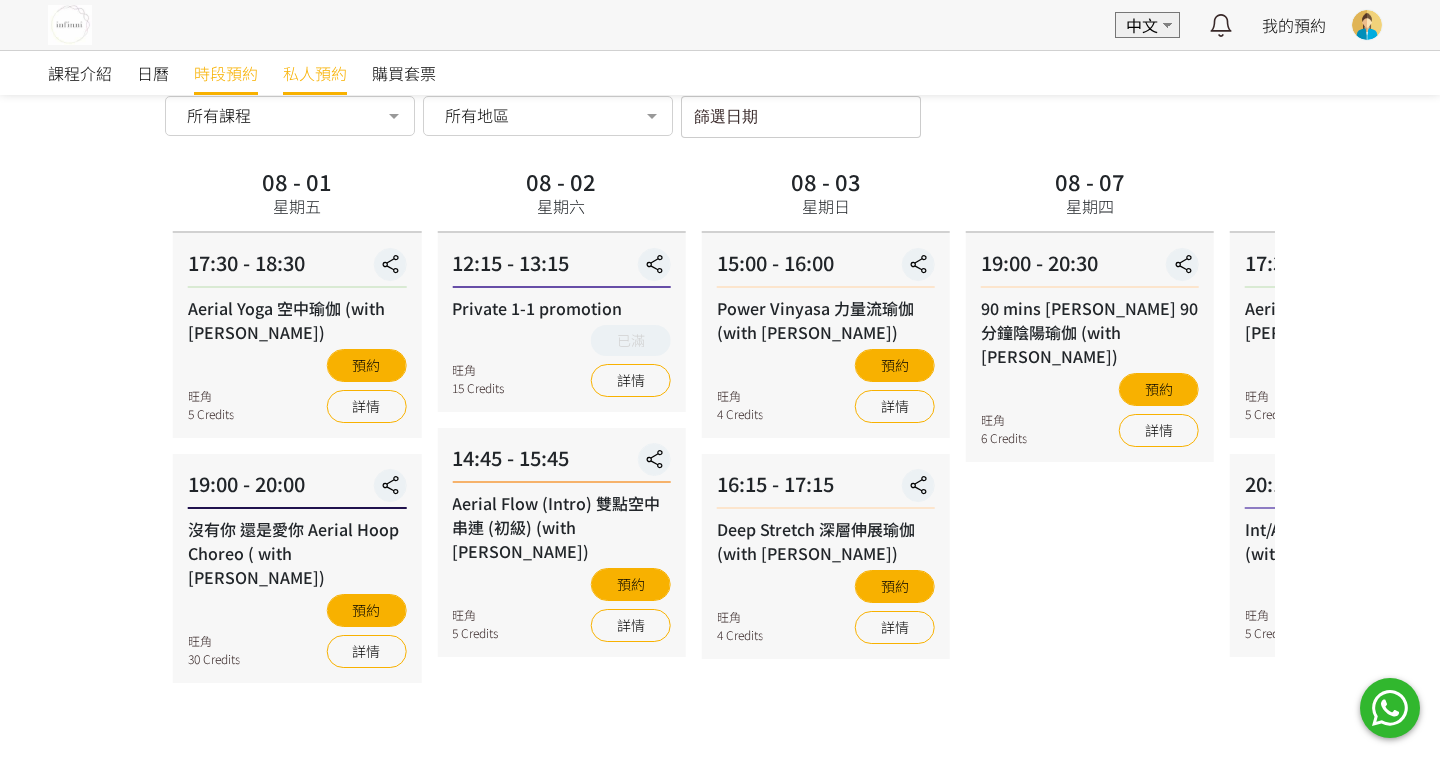 click on "私人預約" at bounding box center (315, 73) 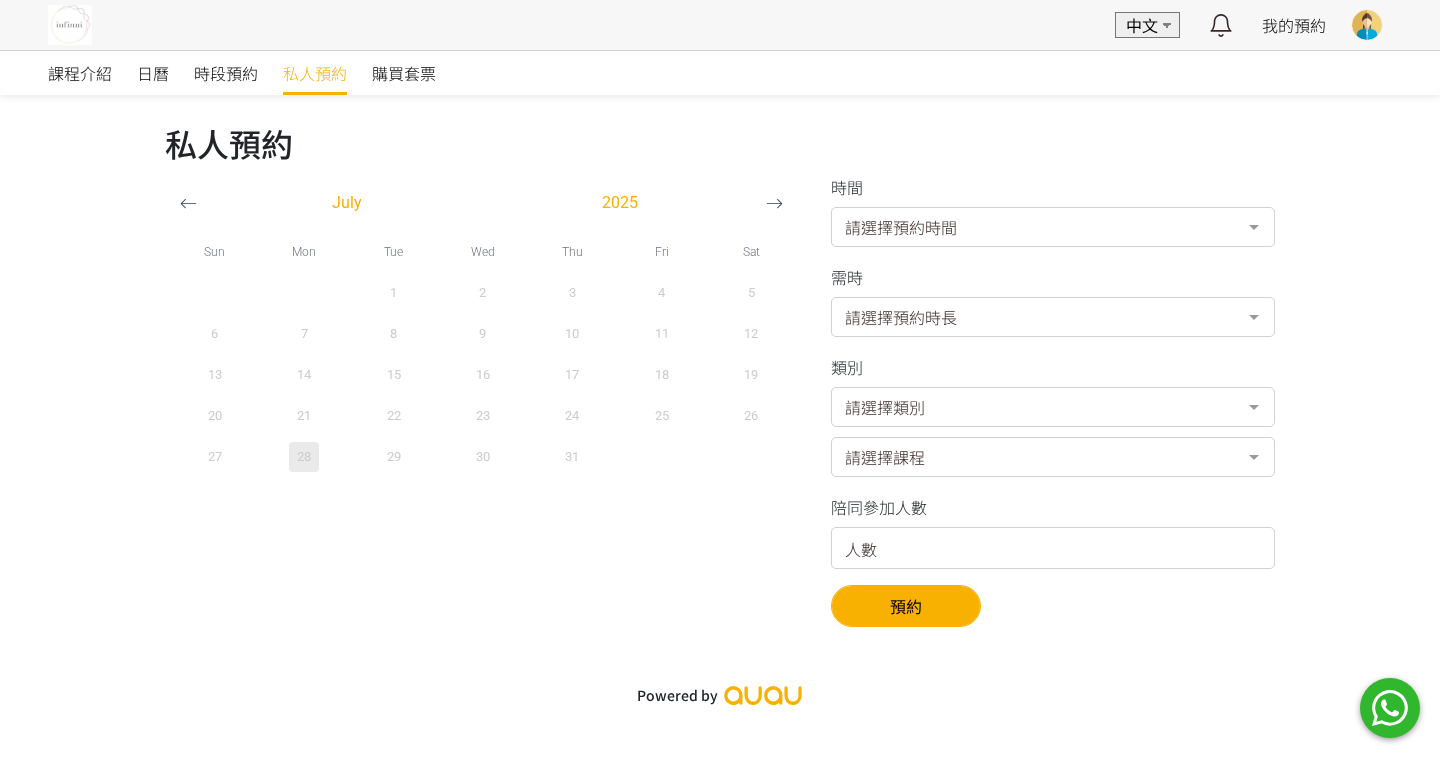scroll, scrollTop: 0, scrollLeft: 0, axis: both 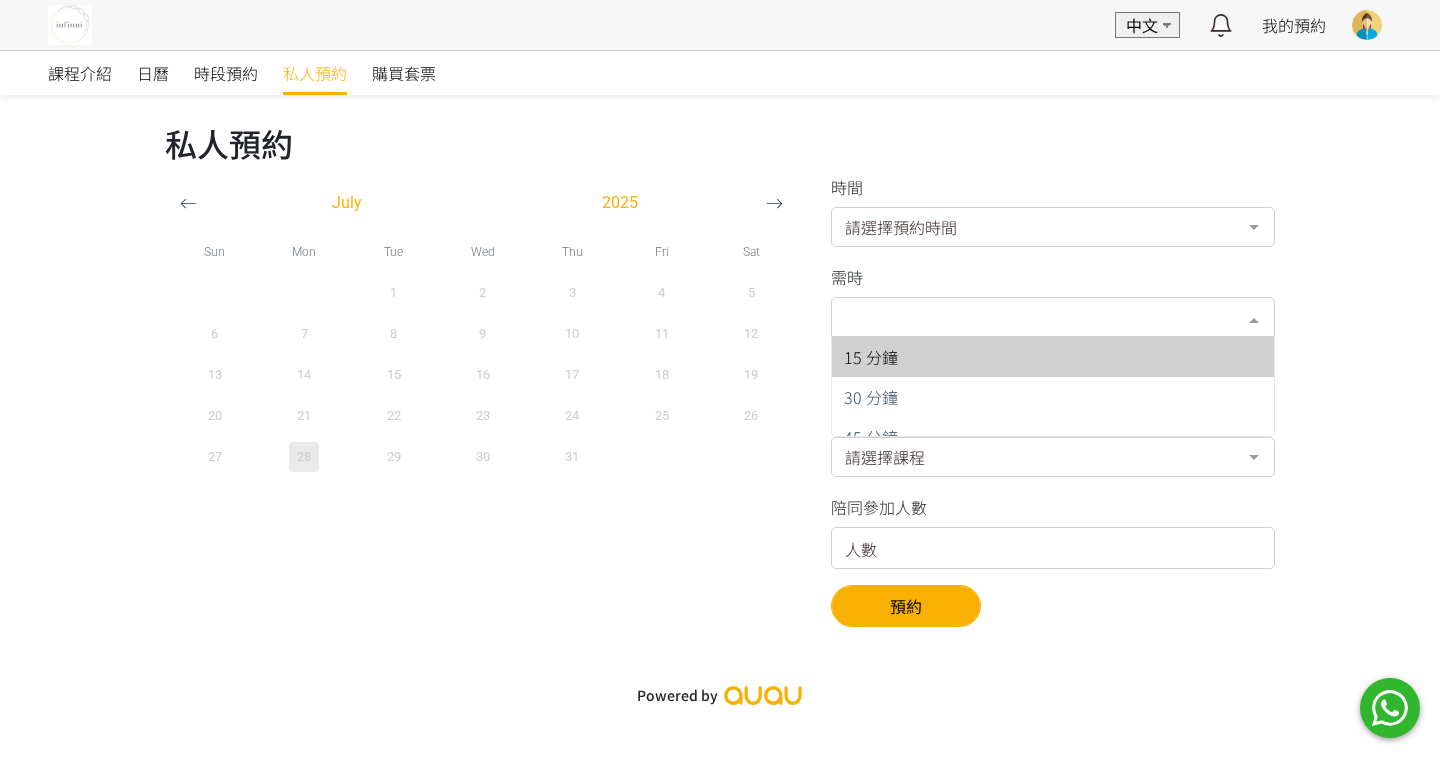 click on "請選擇預約時長" at bounding box center [1053, 317] 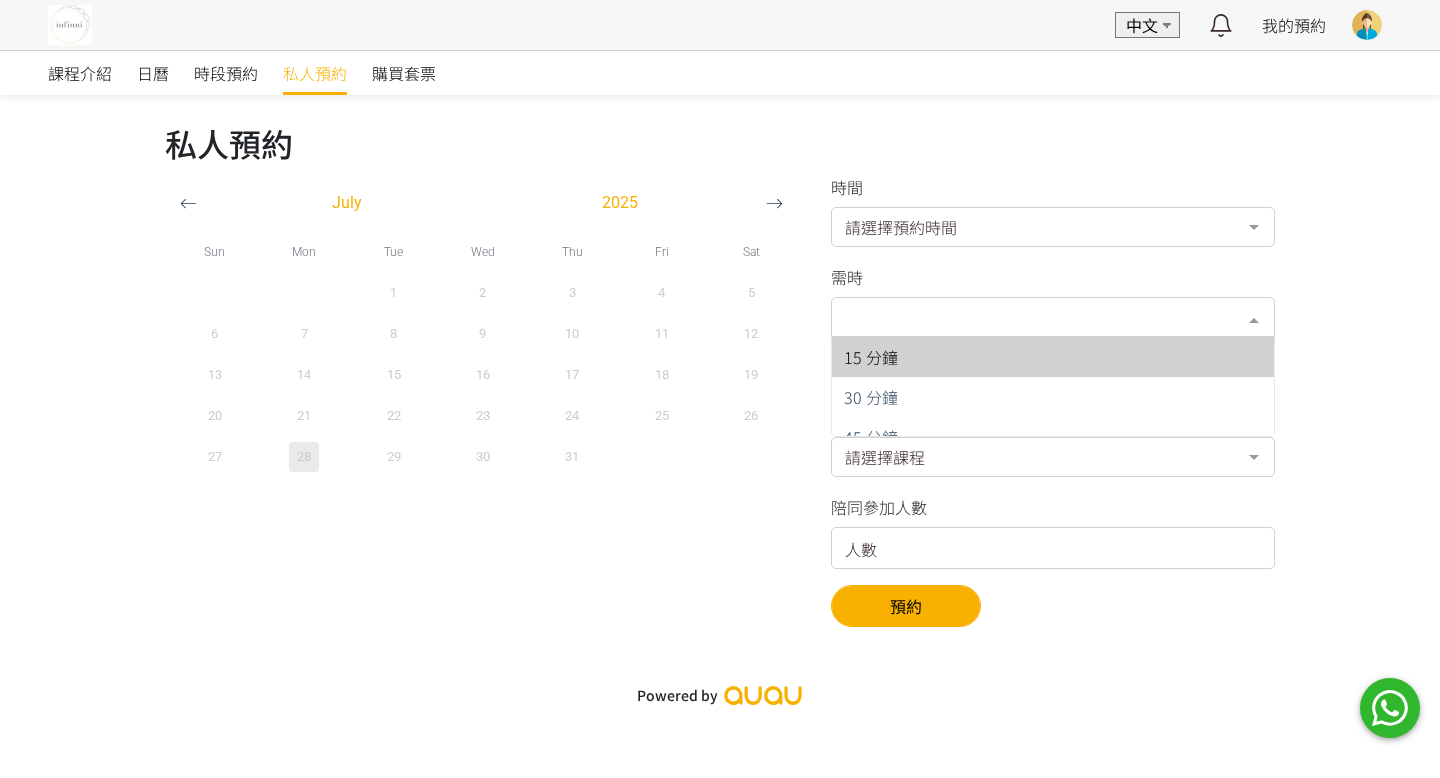 click on "請選擇預約時間" at bounding box center [1053, 227] 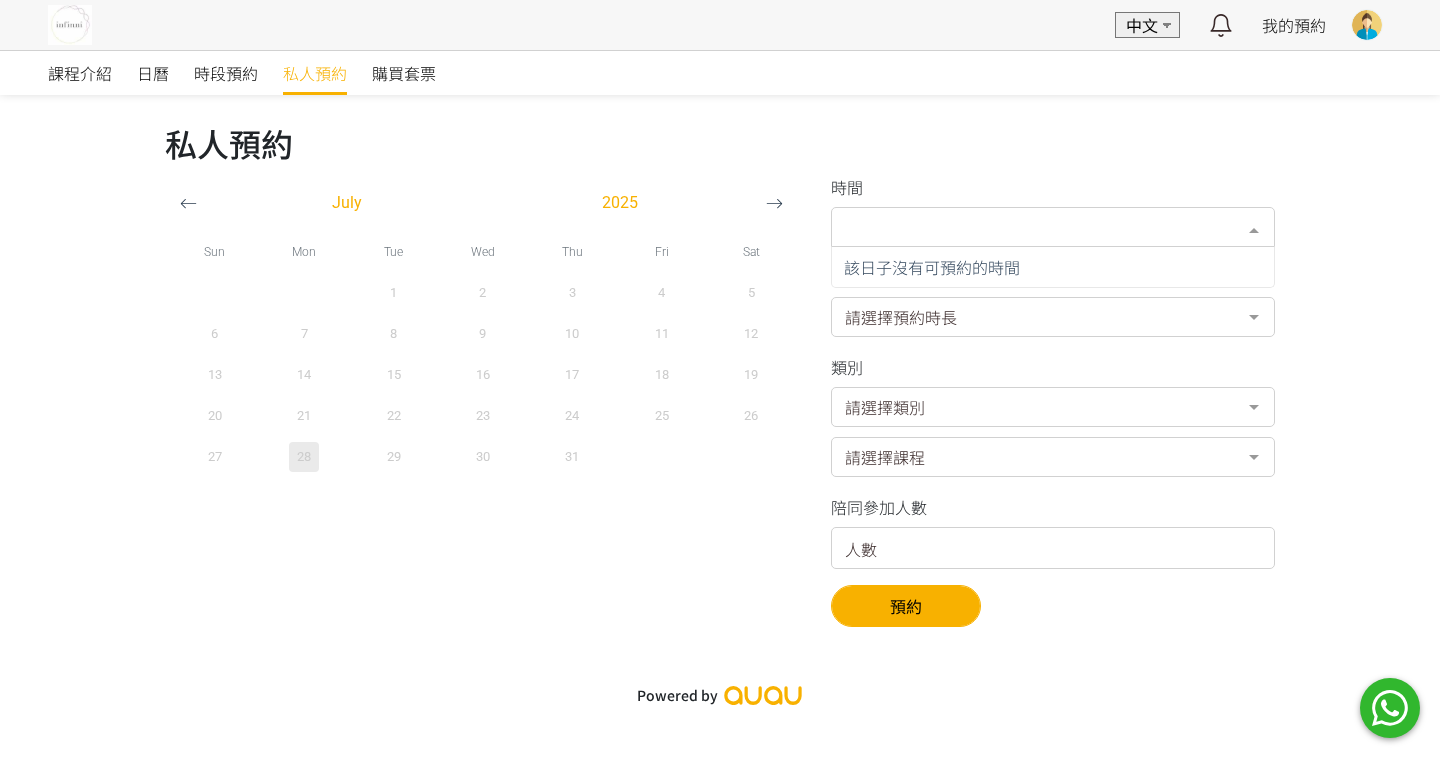 click on "請選擇預約時間" at bounding box center [1053, 227] 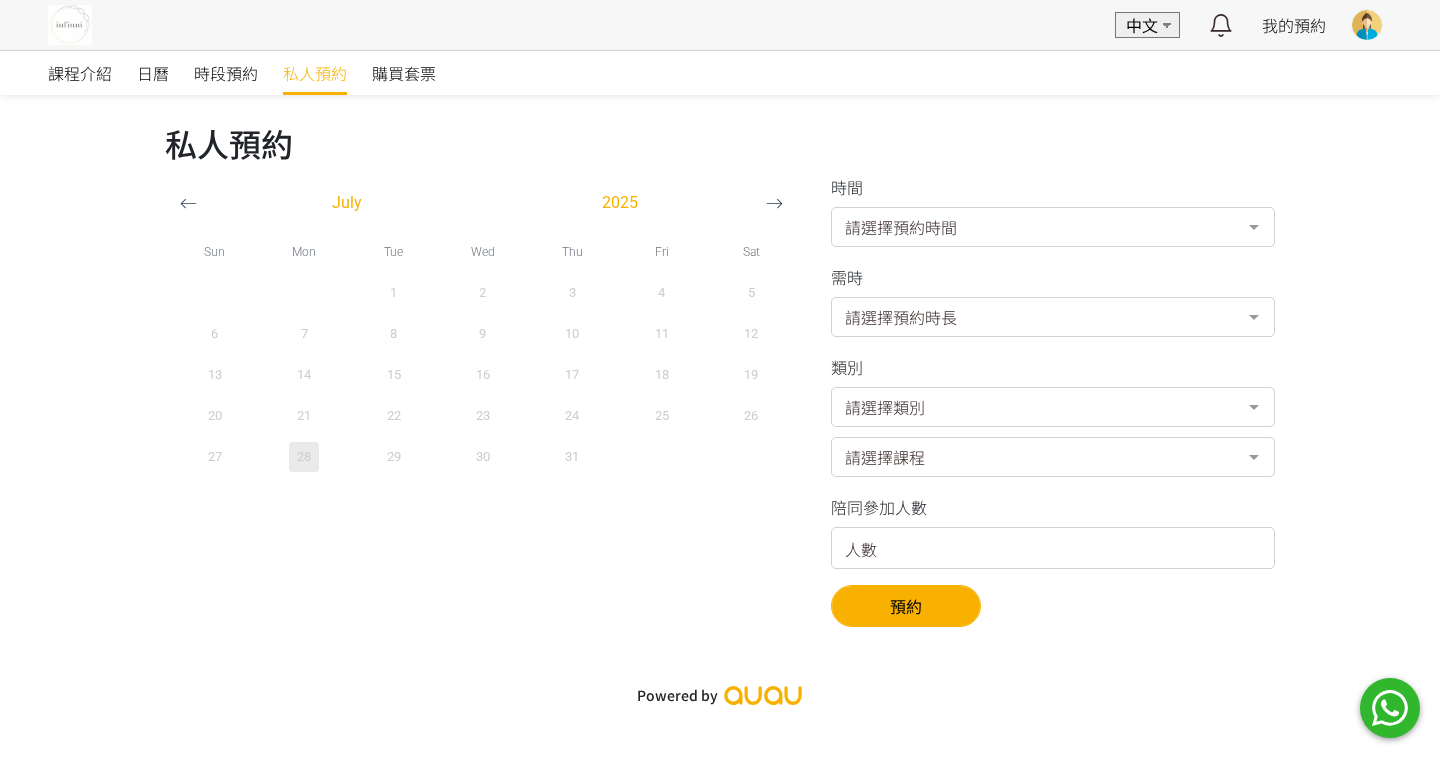 click on "July
2025
Sun
Mon
Tue
Wed
Thu
Fri
Sat
1
2
3
4
5
6
7
8
9
10
11
12
13
14
15
16
17
18
19
20
21
22
23
24
25
26
27
28" at bounding box center [483, 401] 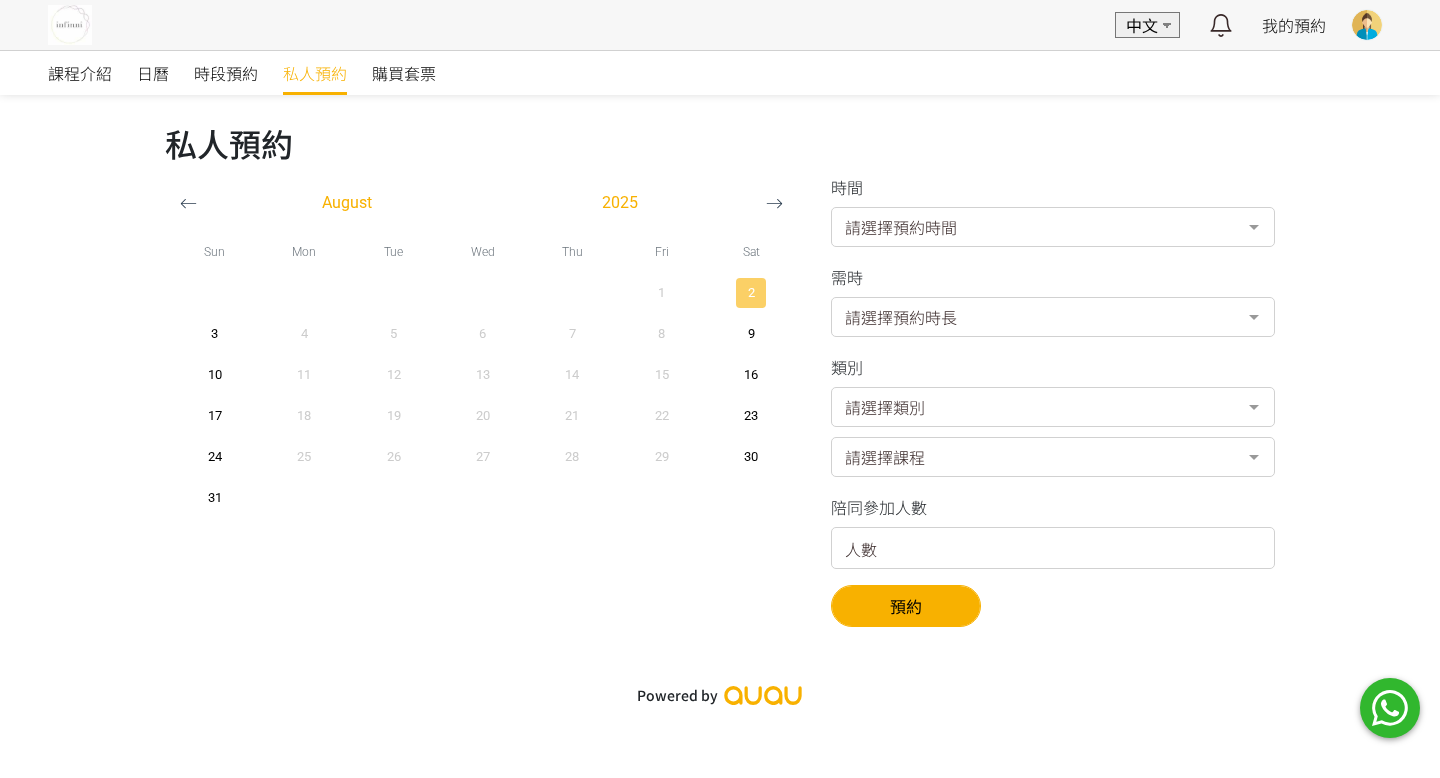 click on "2" at bounding box center [751, 293] 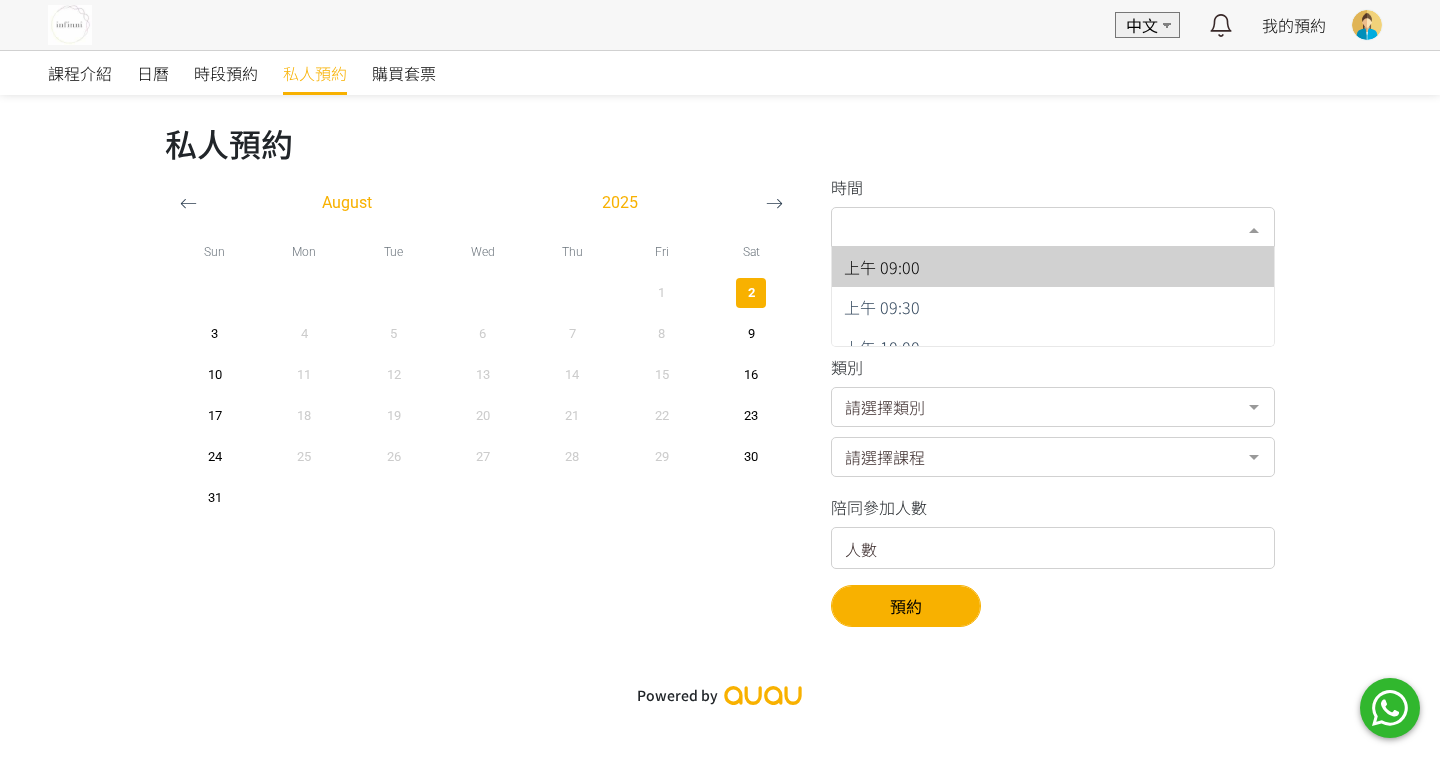 click on "請選擇預約時間" at bounding box center [1053, 227] 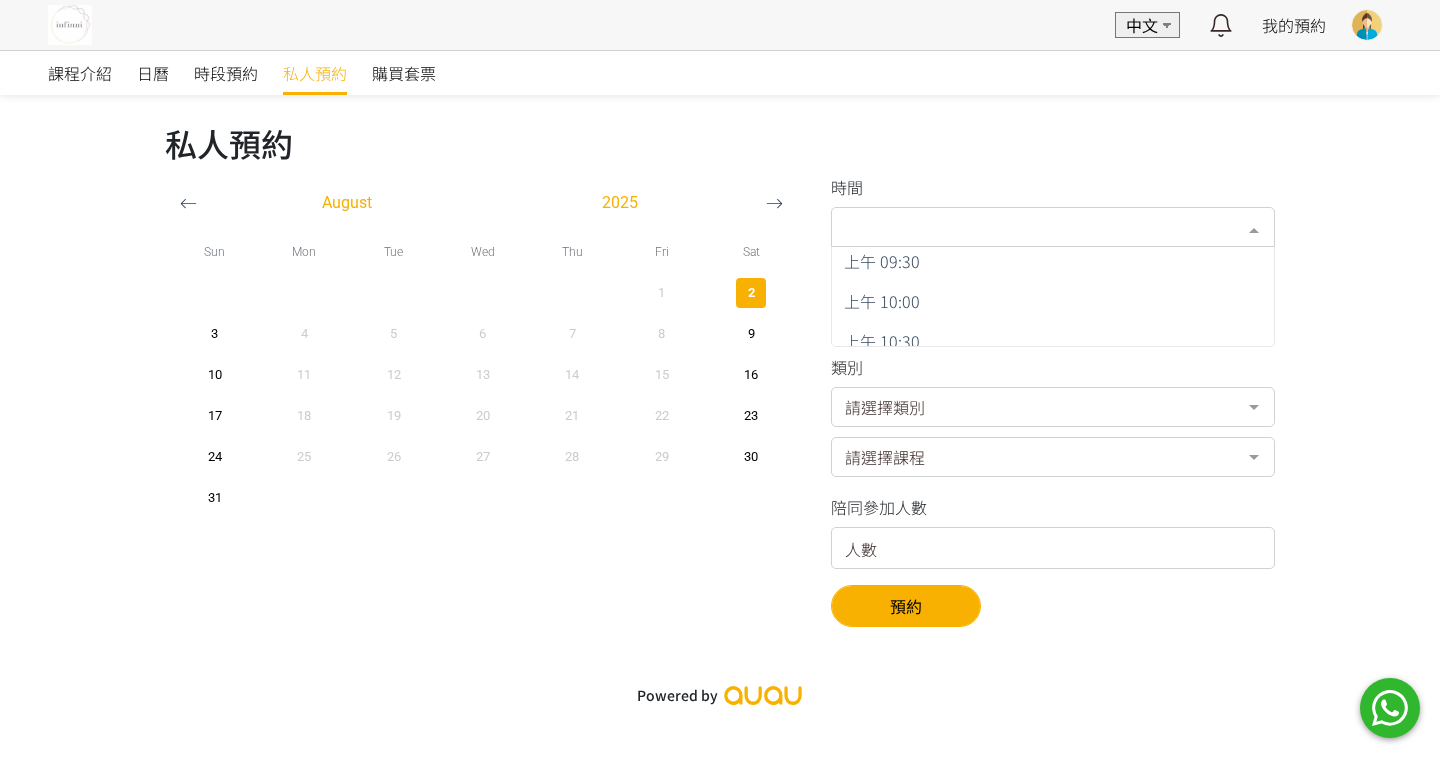 scroll, scrollTop: 0, scrollLeft: 0, axis: both 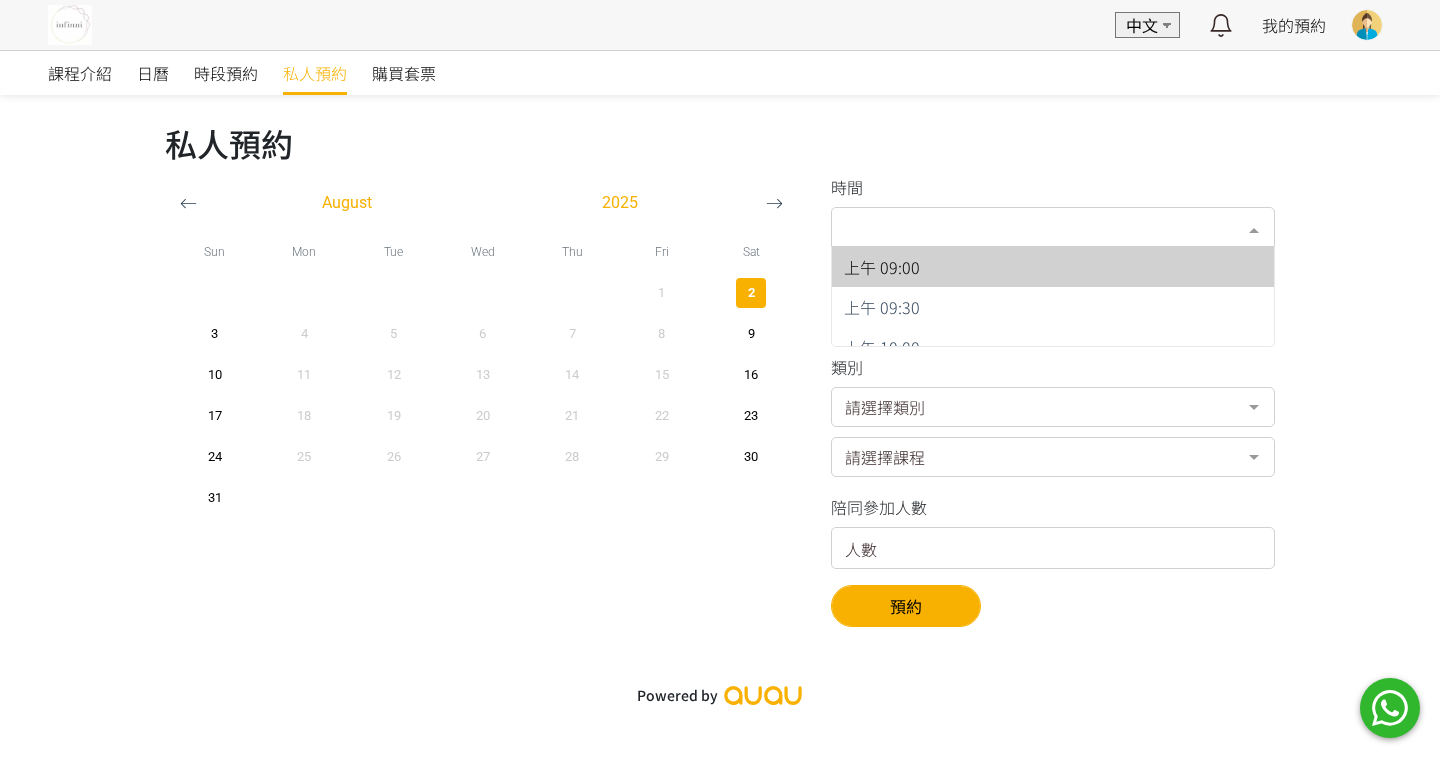 click on "上午 09:00" at bounding box center [1053, 267] 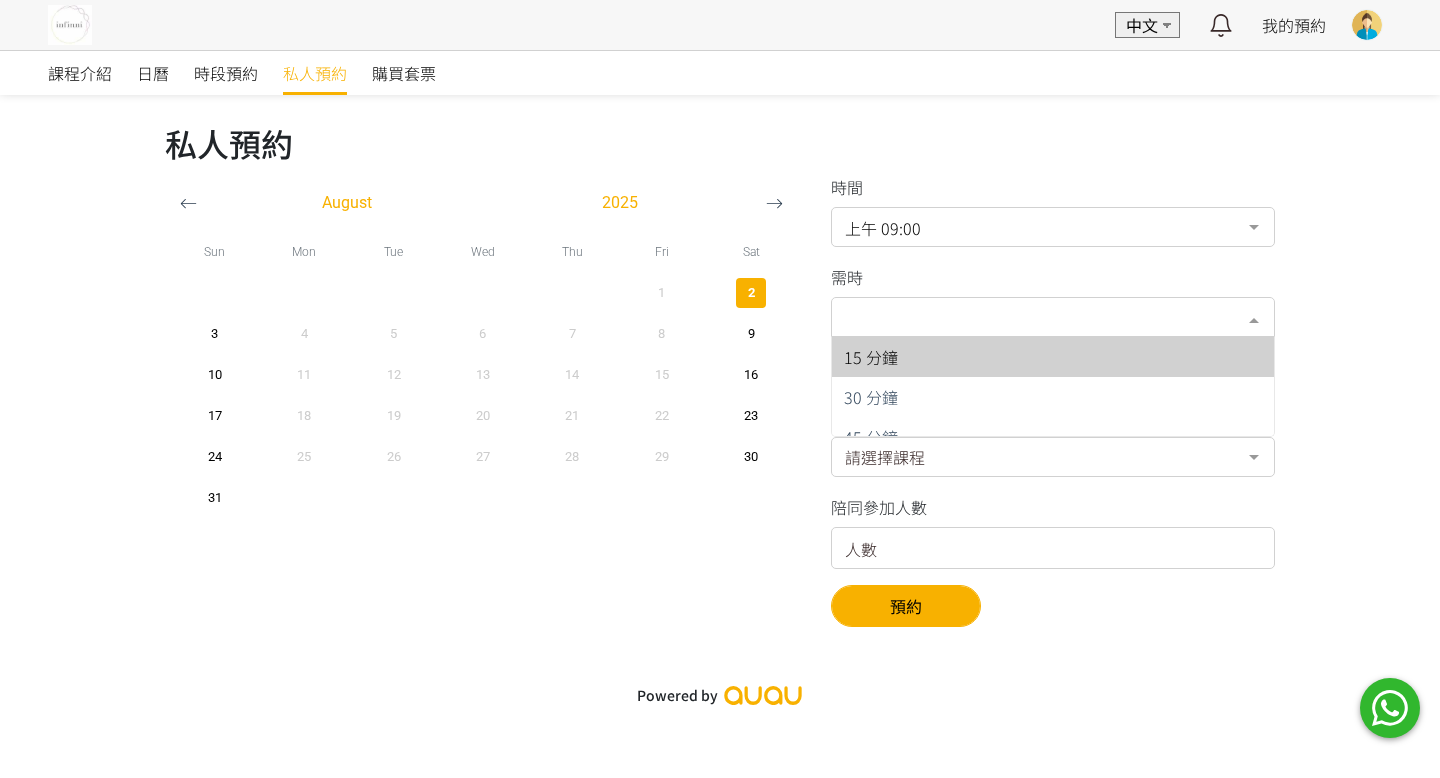 click on "請選擇預約時長" at bounding box center [1053, 317] 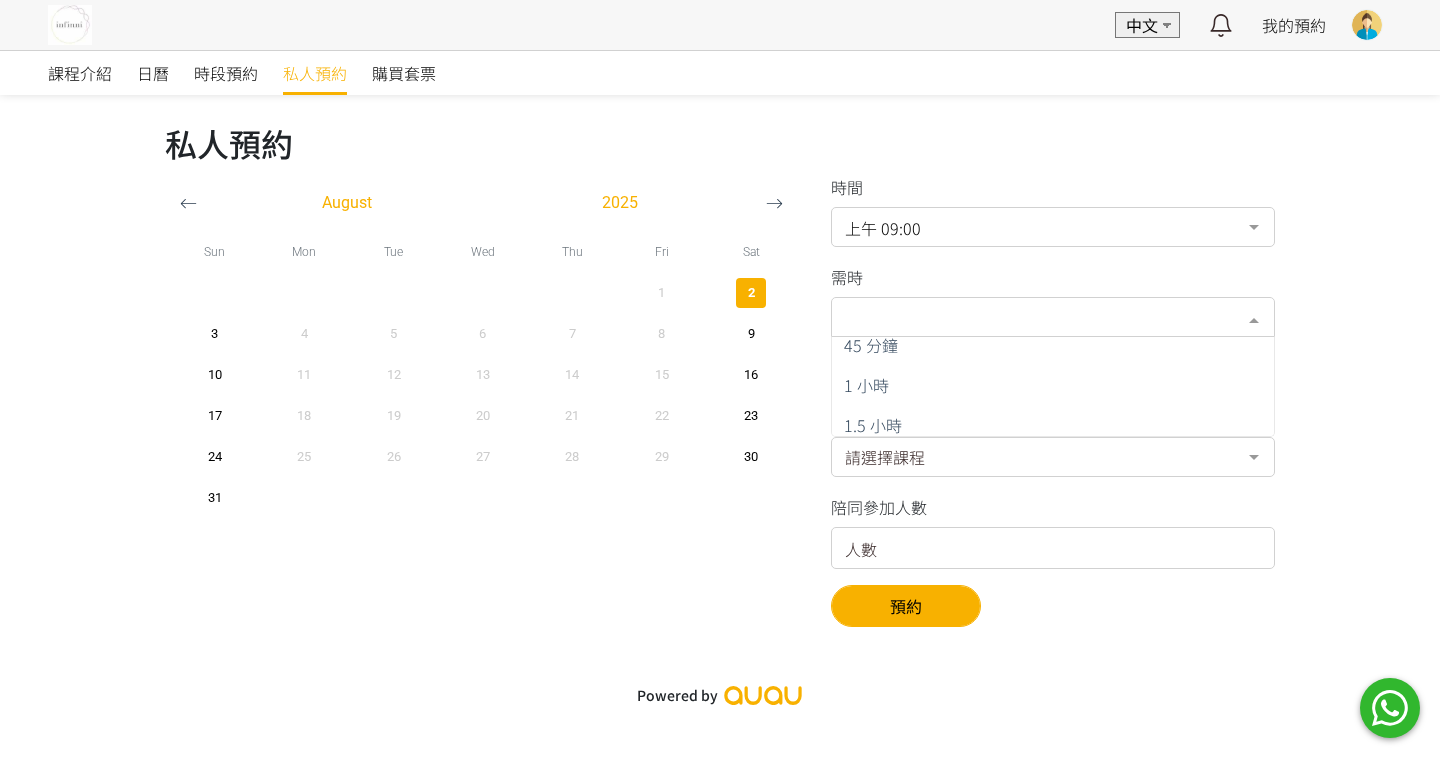 scroll, scrollTop: 118, scrollLeft: 0, axis: vertical 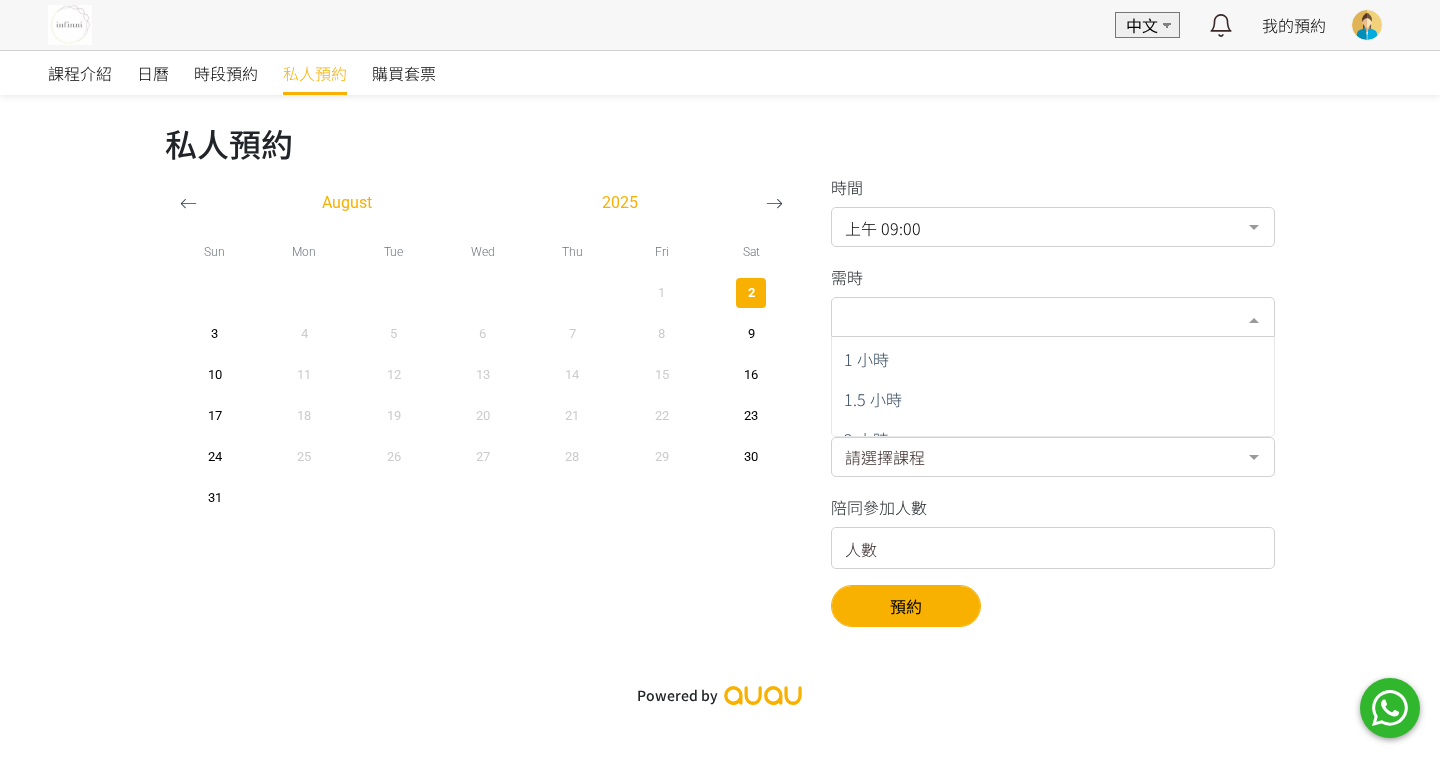 click on "1 小時" at bounding box center (1053, 359) 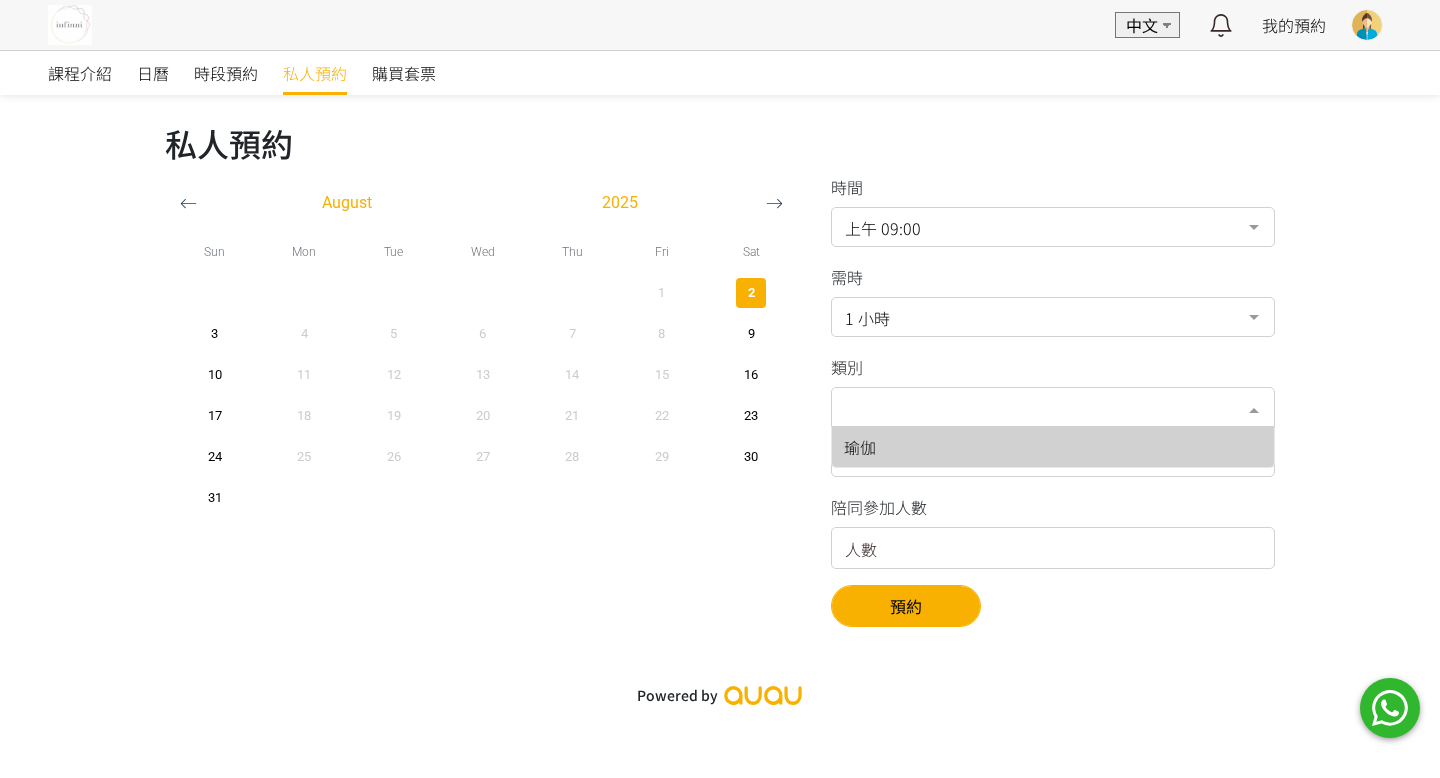 click on "請選擇類別" at bounding box center [1053, 407] 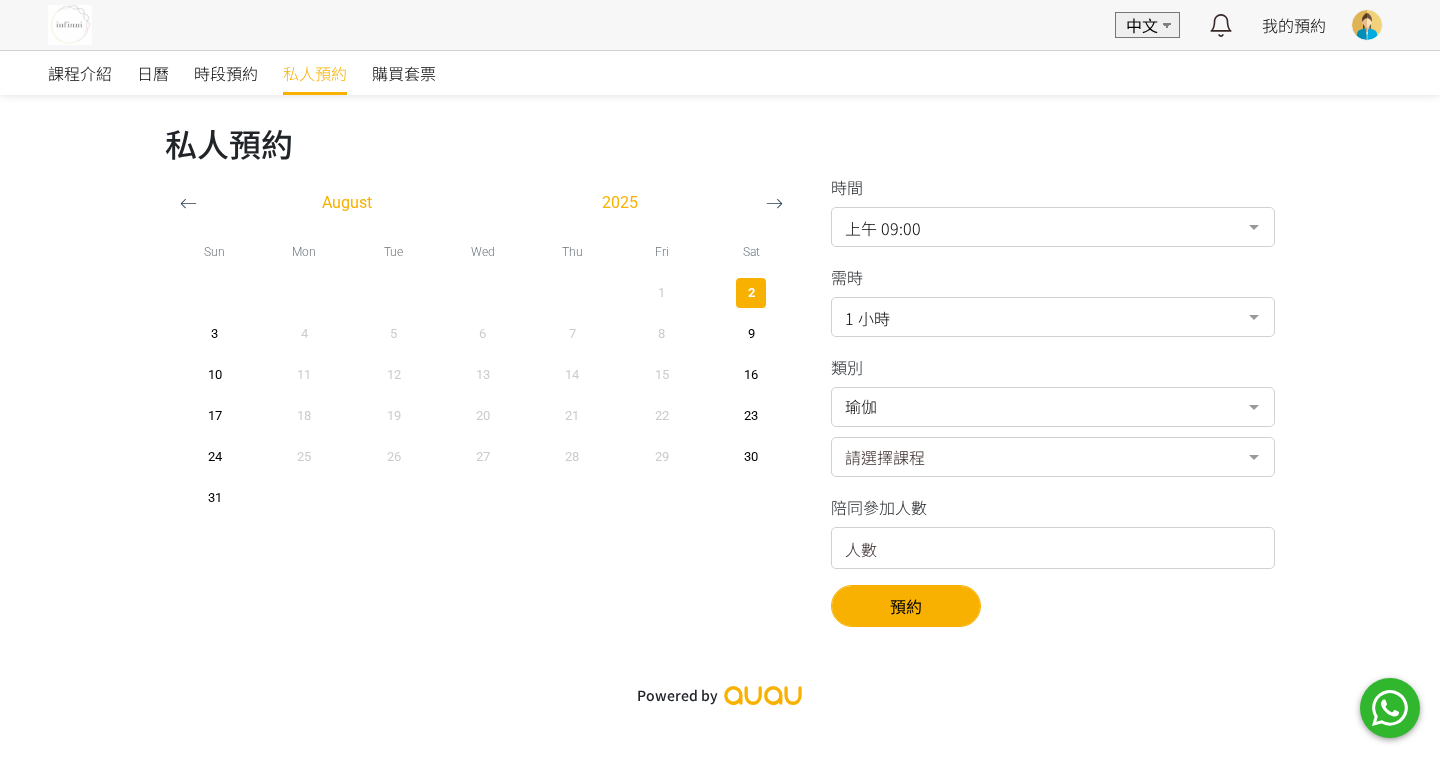 click on "請選擇課程" at bounding box center [1053, 457] 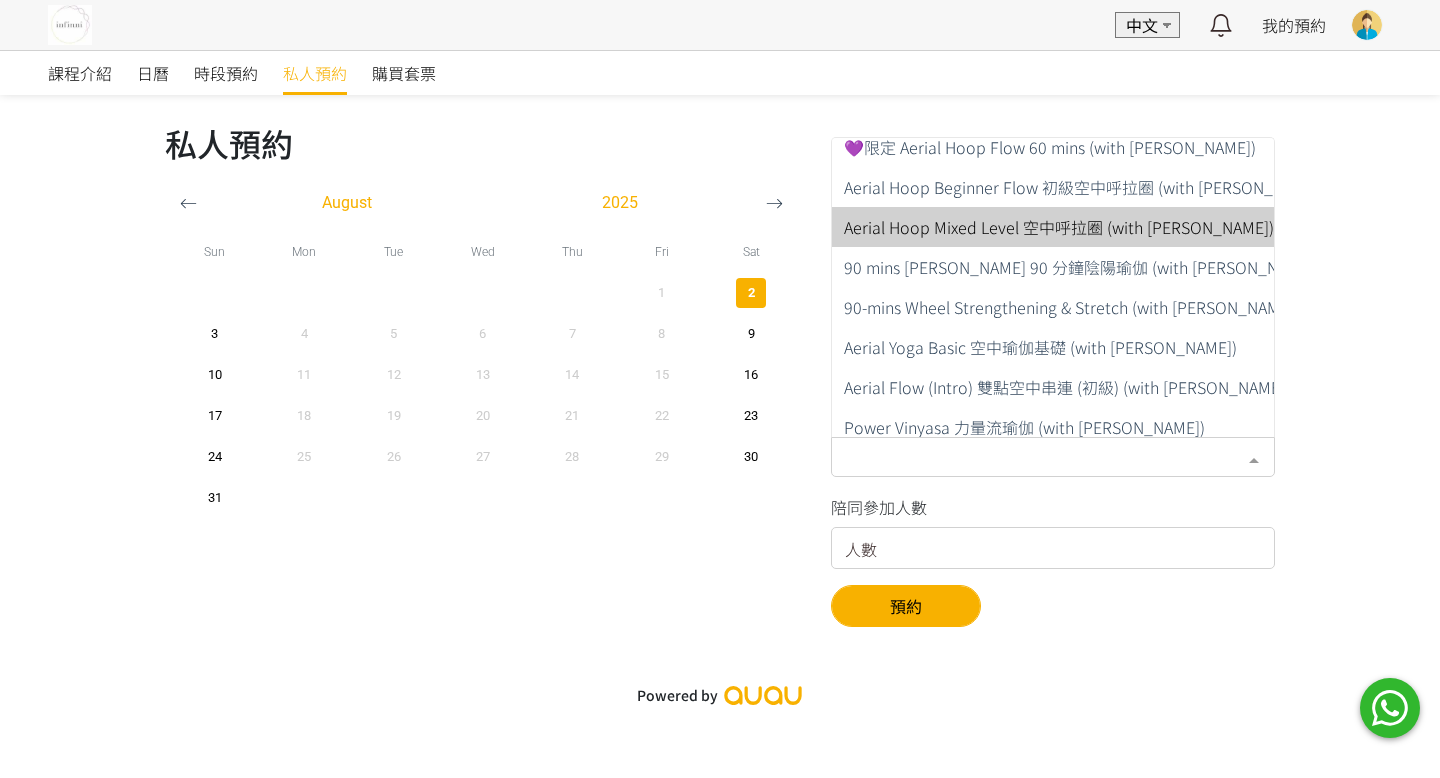 scroll, scrollTop: 501, scrollLeft: 0, axis: vertical 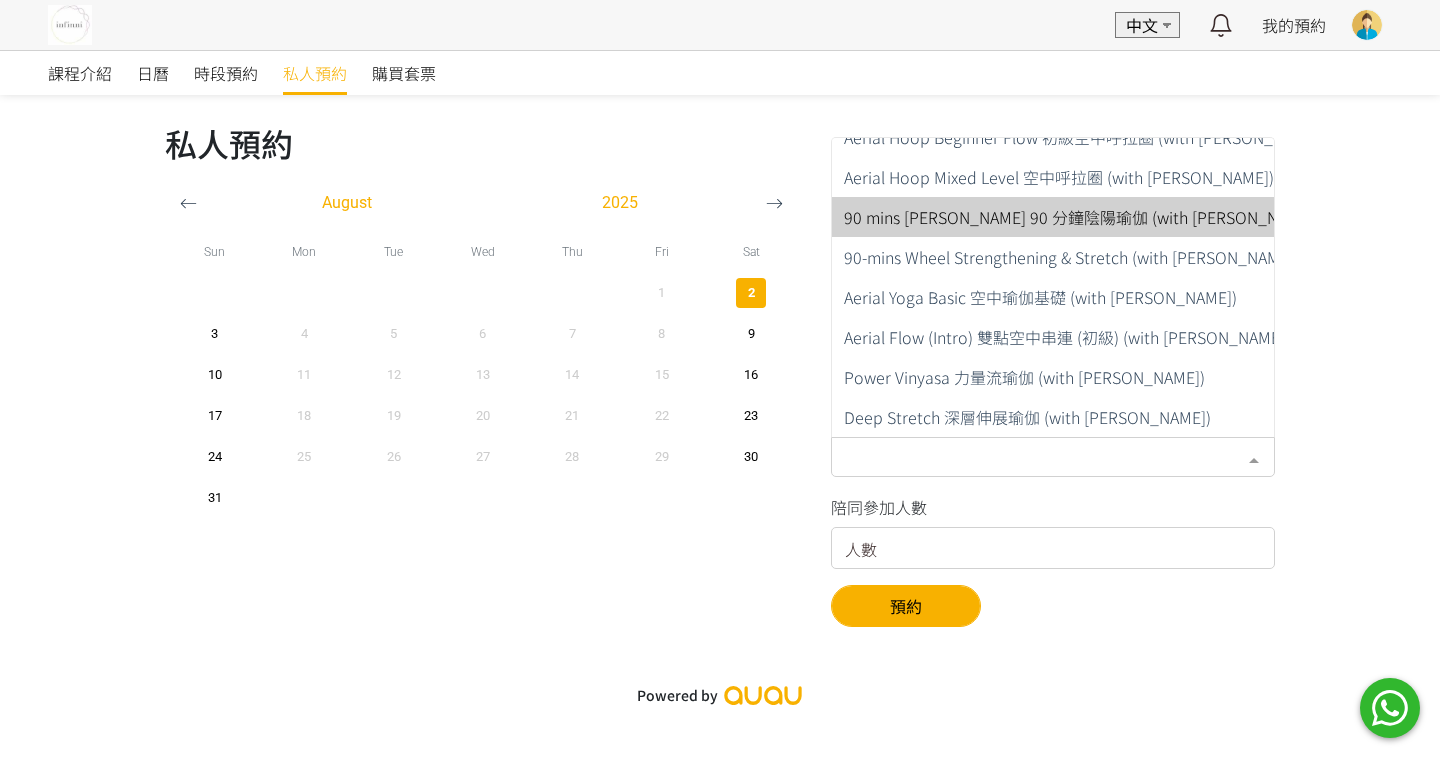 click on "課程介紹   日曆   時段預約   私人預約   購買套票
私人預約
August
2025
Sun
Mon
Tue
Wed
Thu
Fri
Sat
1
2
3
4
5
6
7
8
9
10
11
12
13
14
15
16
17
18
19
20
21
22
23
24
25
時間" at bounding box center [720, 383] 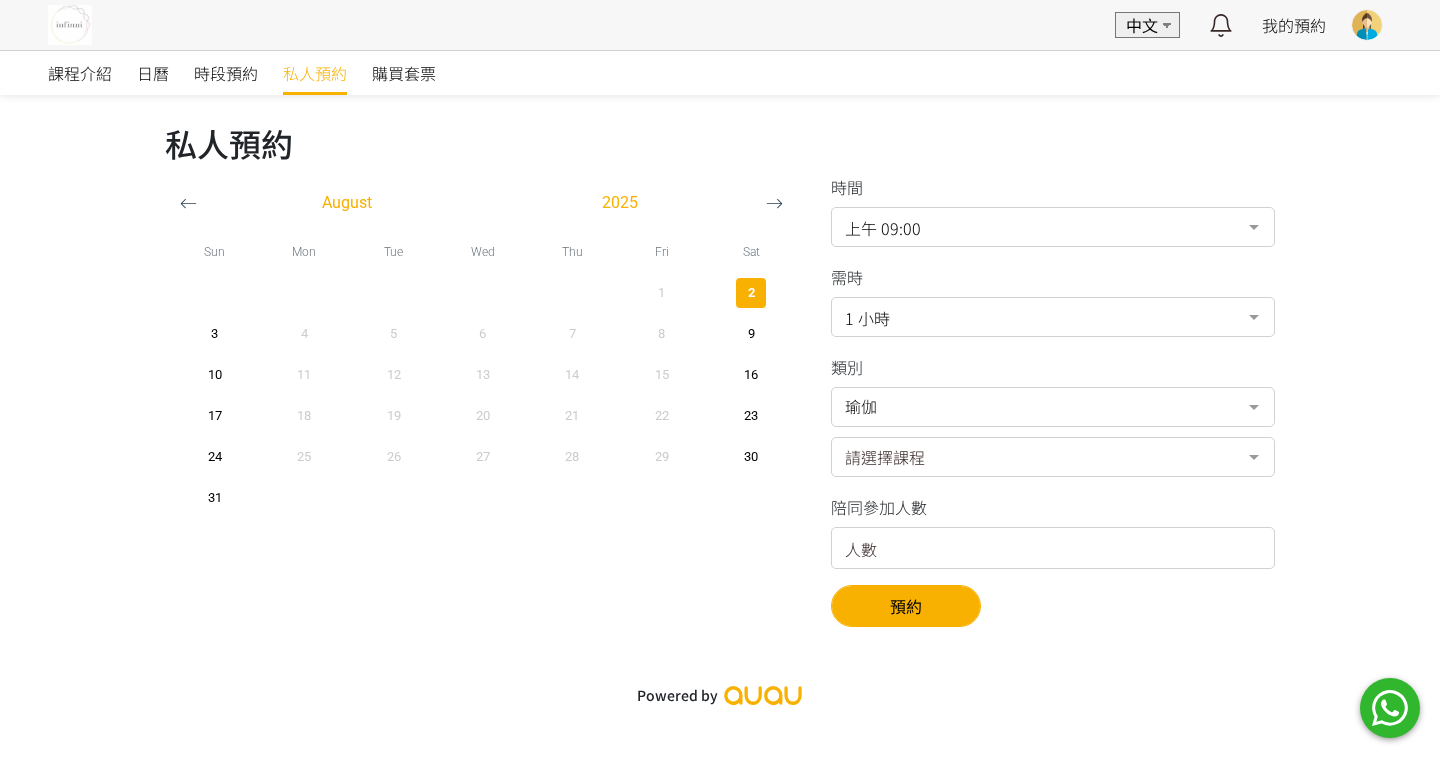 click on "私人預約" at bounding box center [720, 143] 